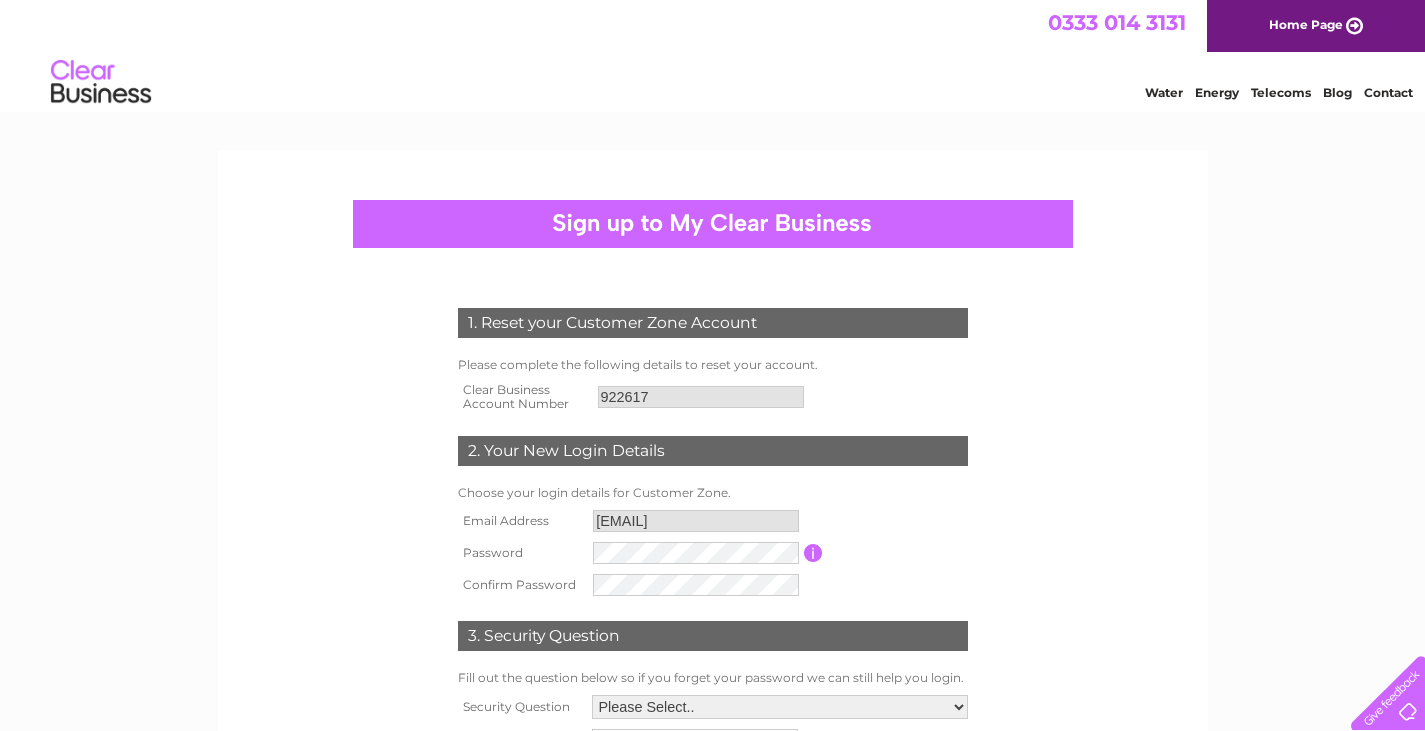 scroll, scrollTop: 0, scrollLeft: 0, axis: both 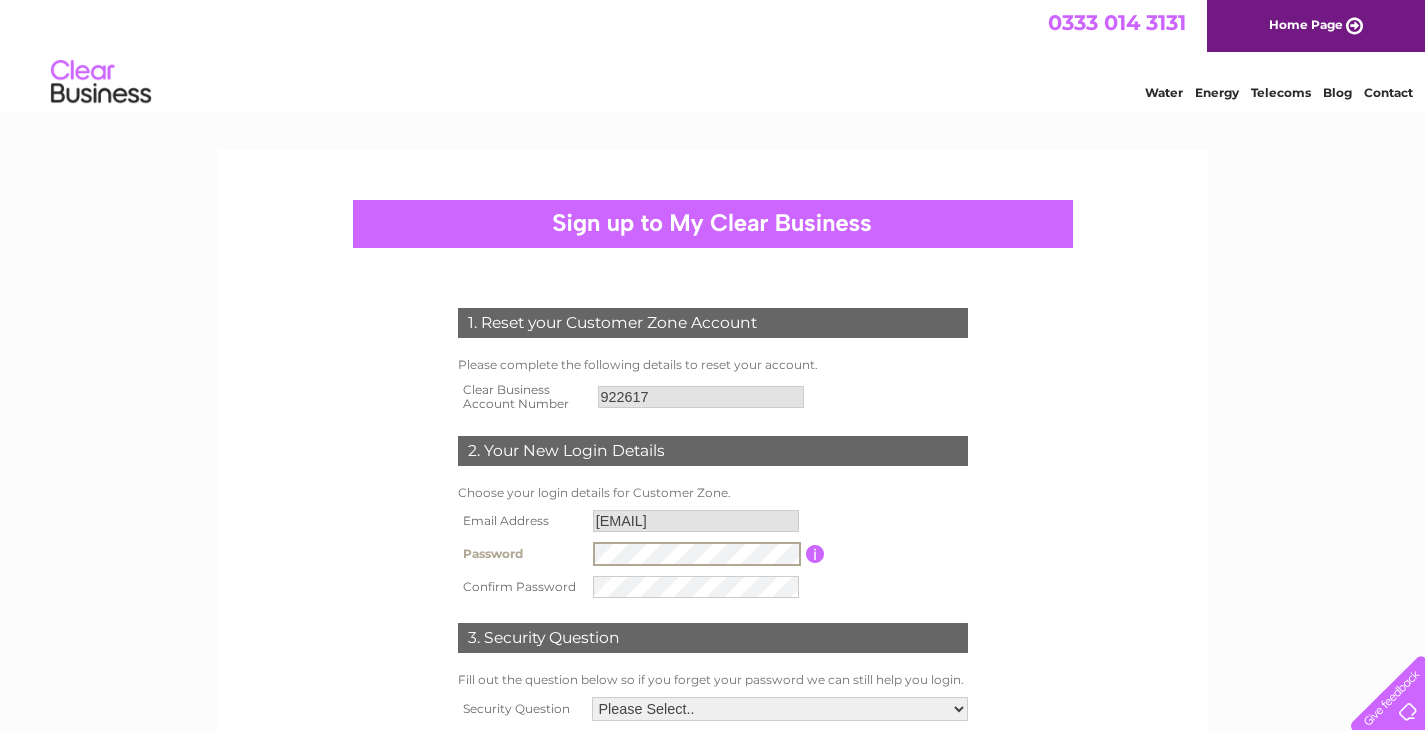 click on "1. Reset your Customer Zone Account
Please complete the following details to reset your account.
Clear Business Account Number
922617
2. Your New Login Details
Choose your login details for Customer Zone." at bounding box center [713, 557] 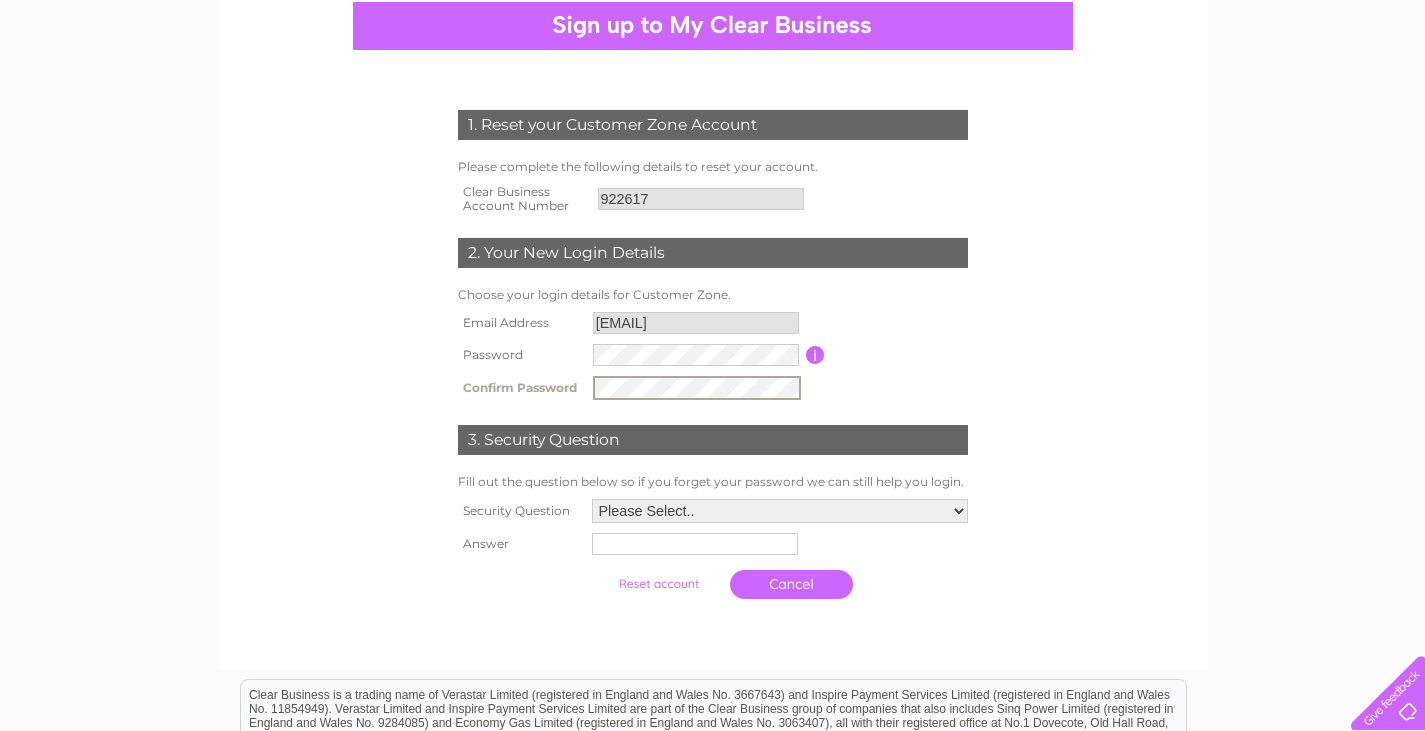 scroll, scrollTop: 200, scrollLeft: 0, axis: vertical 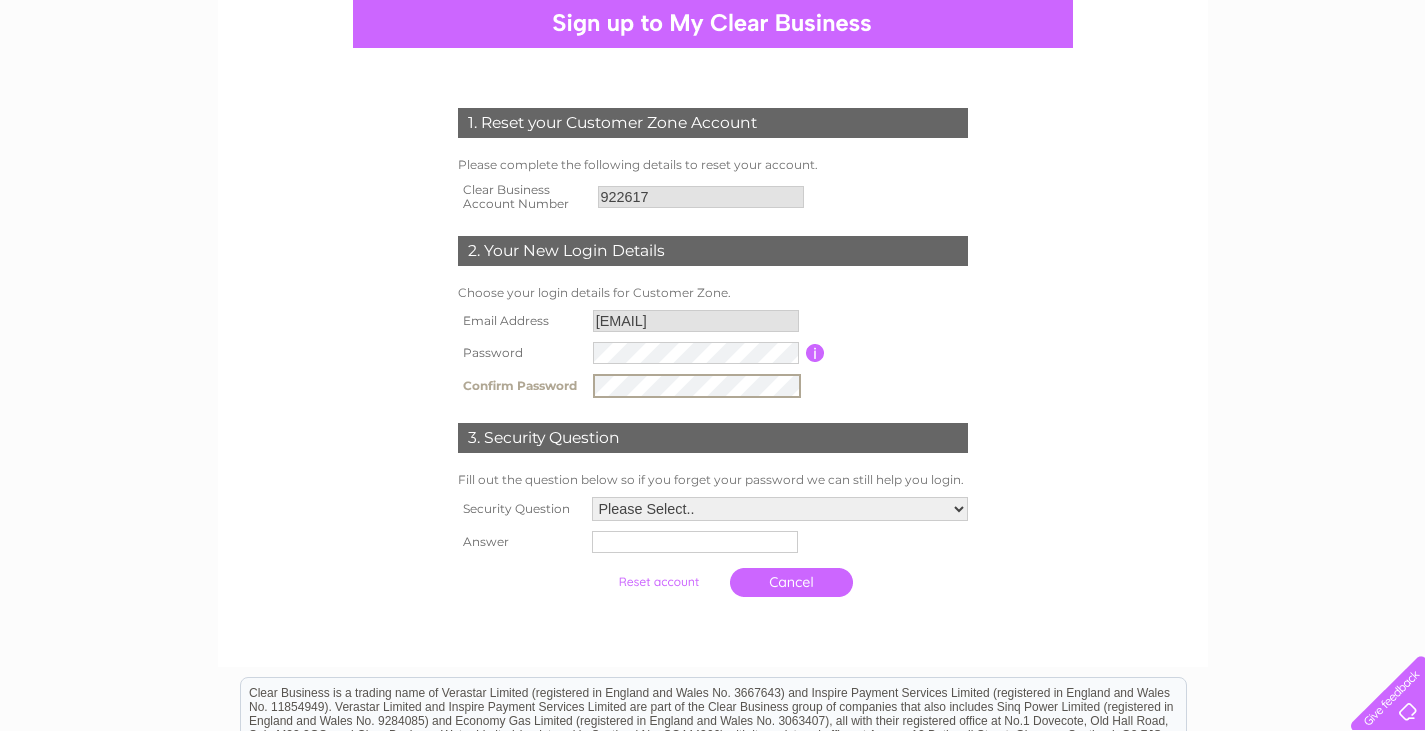 click on "Please Select..
In what town or city was your first job?
In what town or city did you meet your spouse/partner?
In what town or city did your mother and father meet?
What street did you live on as a child?
What was the name of your first pet?
Who was your childhood hero?" at bounding box center [780, 509] 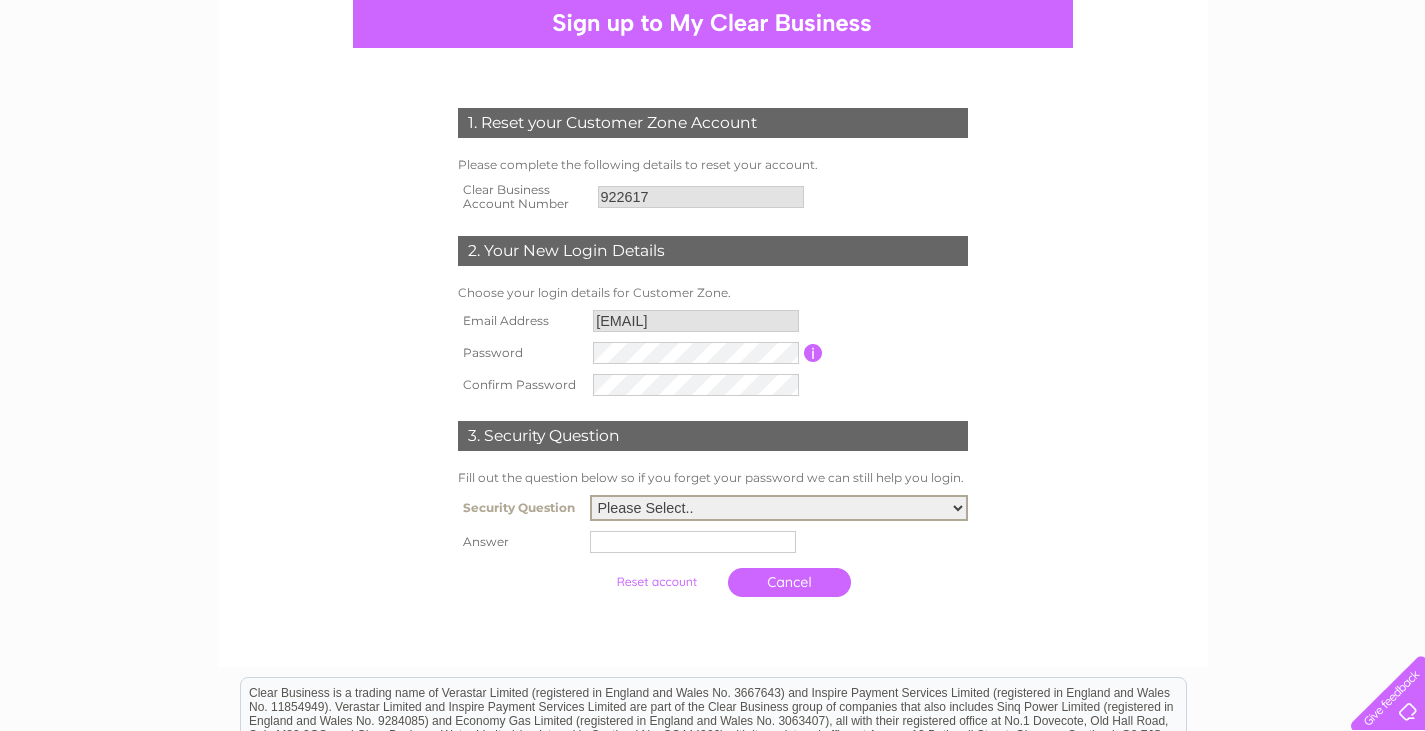 select on "1" 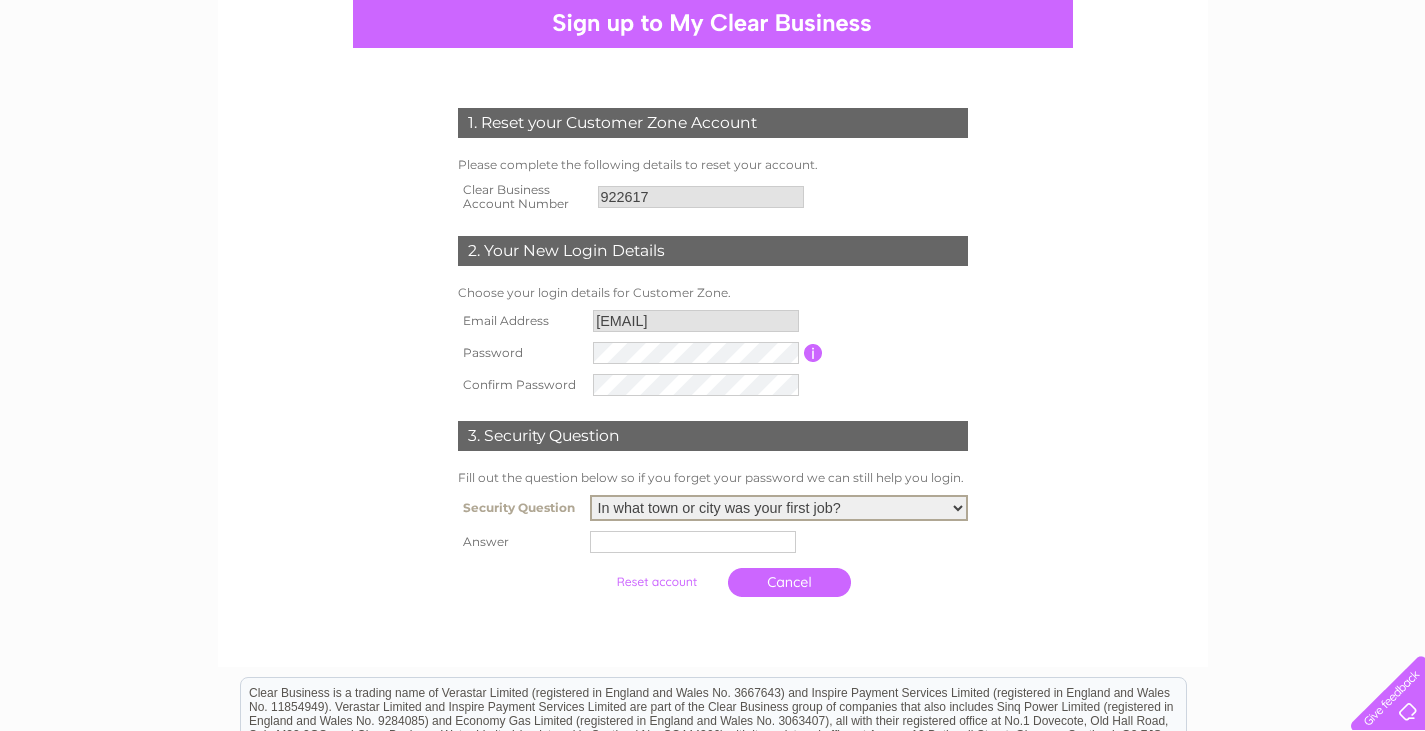 click at bounding box center [693, 542] 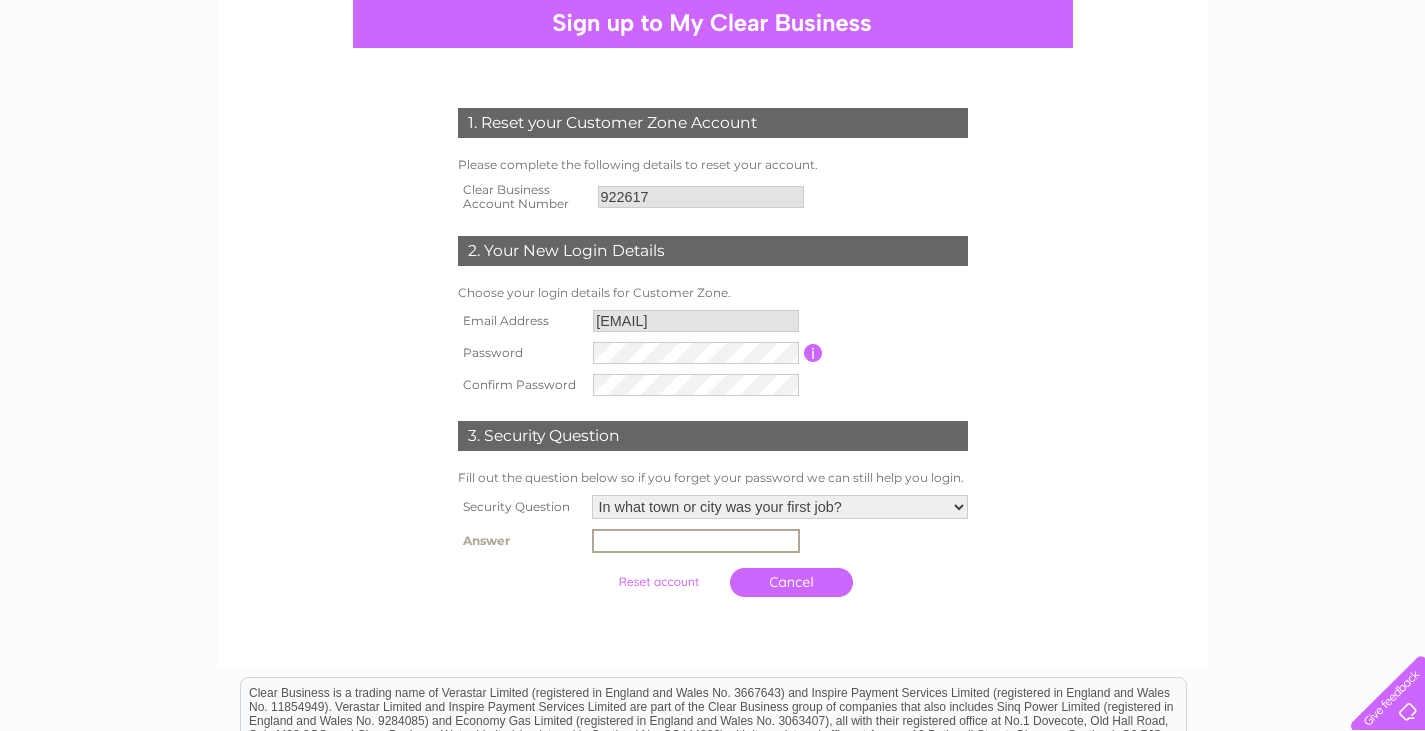 type on "Edinburgh" 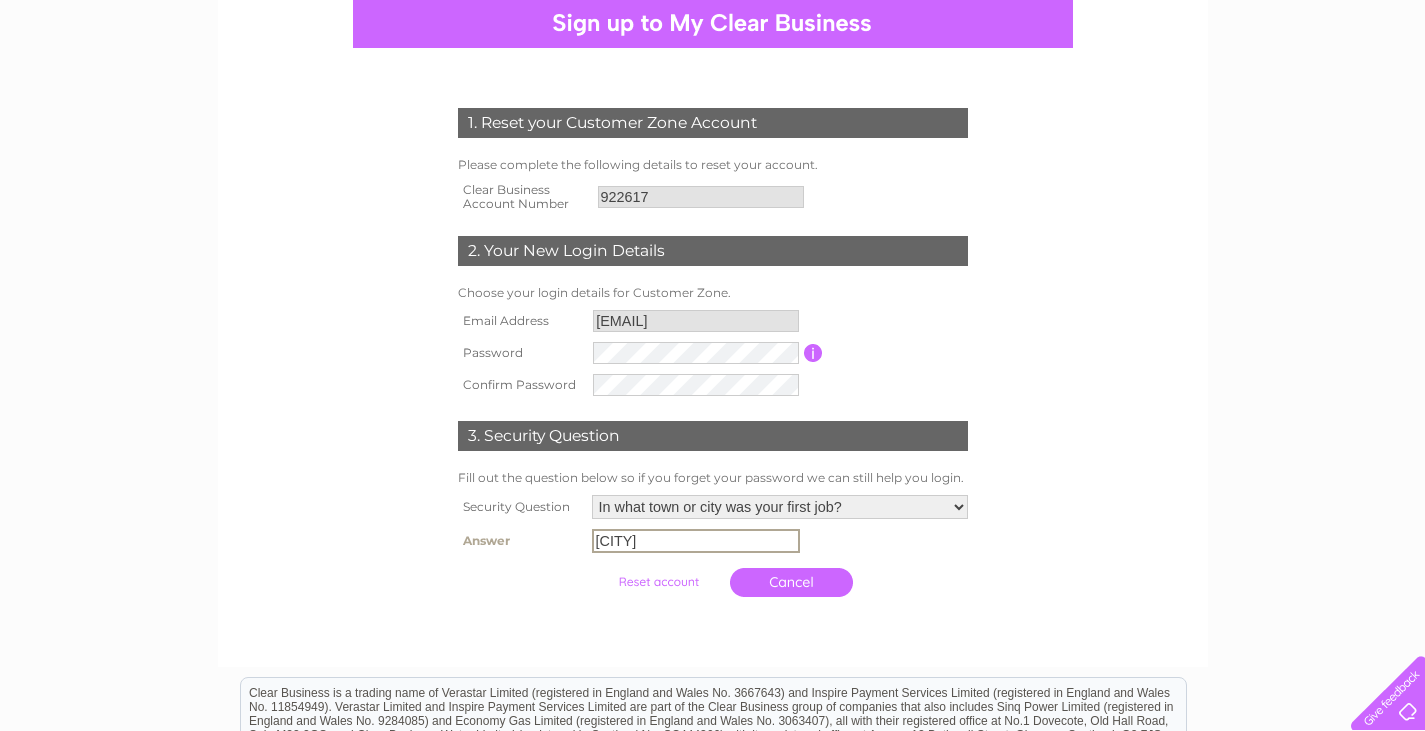 click at bounding box center (658, 582) 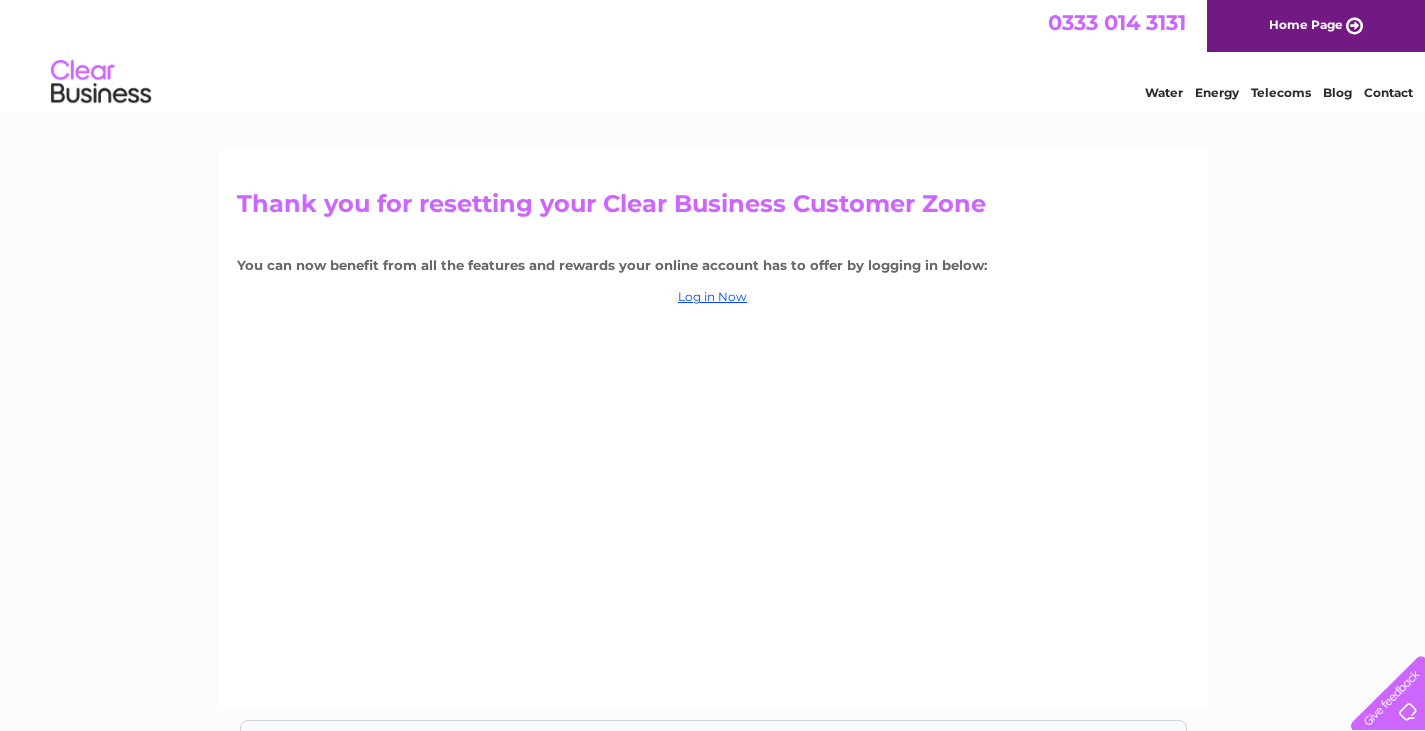 scroll, scrollTop: 0, scrollLeft: 0, axis: both 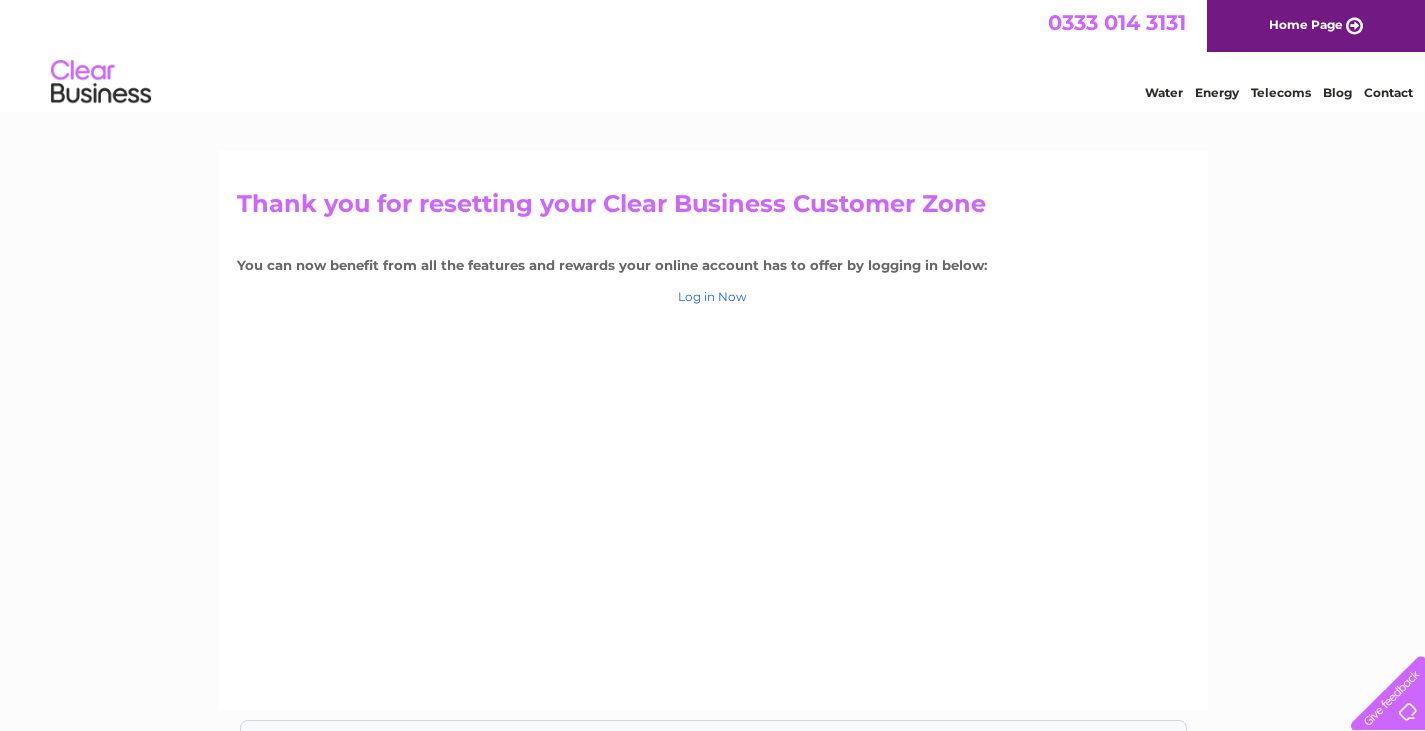 click on "Log in Now" at bounding box center [712, 296] 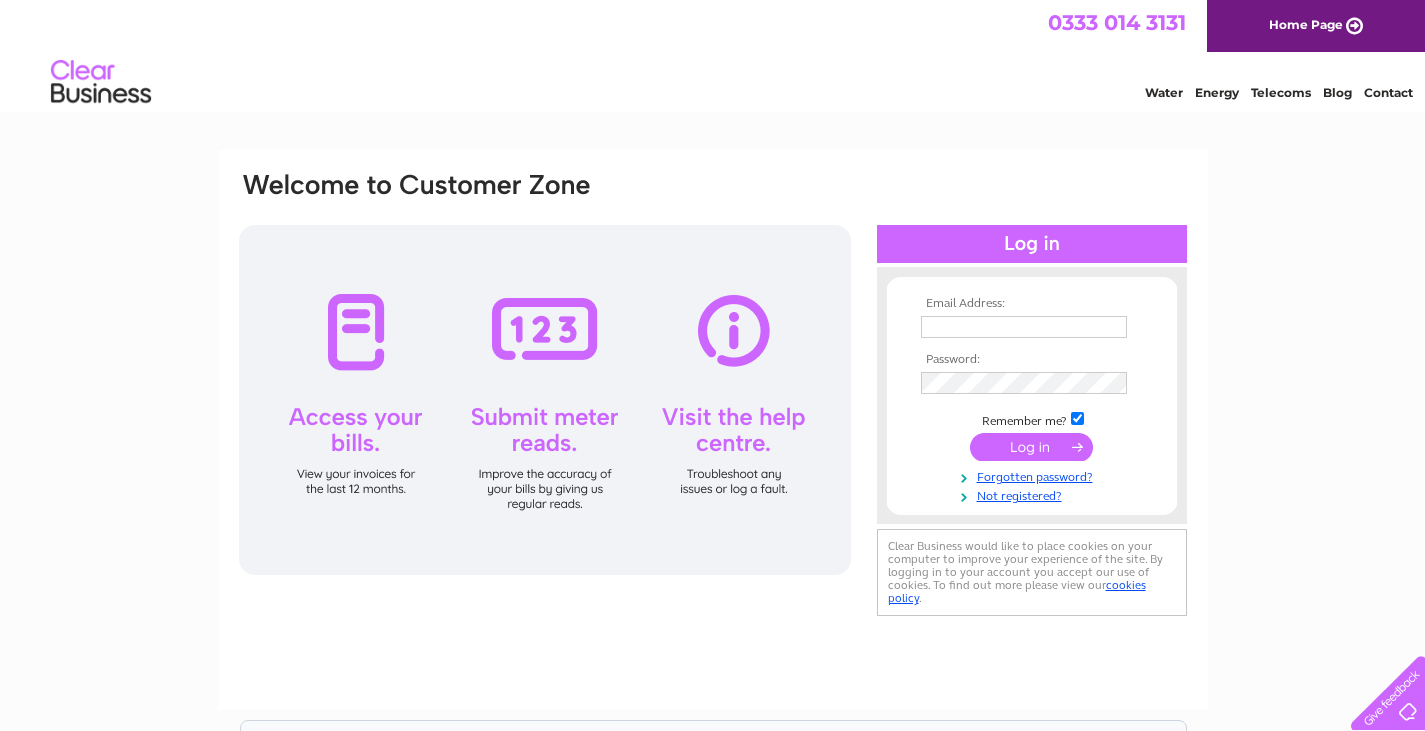 scroll, scrollTop: 0, scrollLeft: 0, axis: both 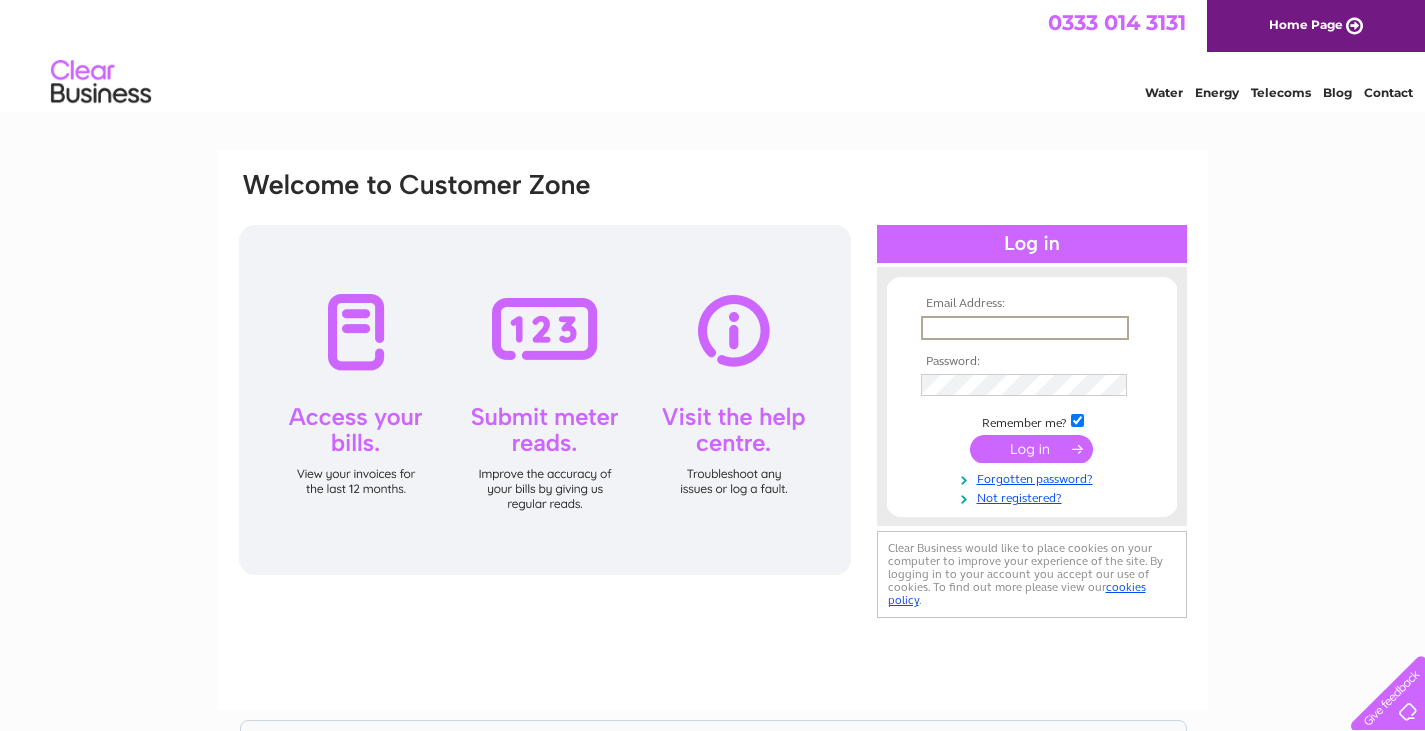 click at bounding box center (1025, 328) 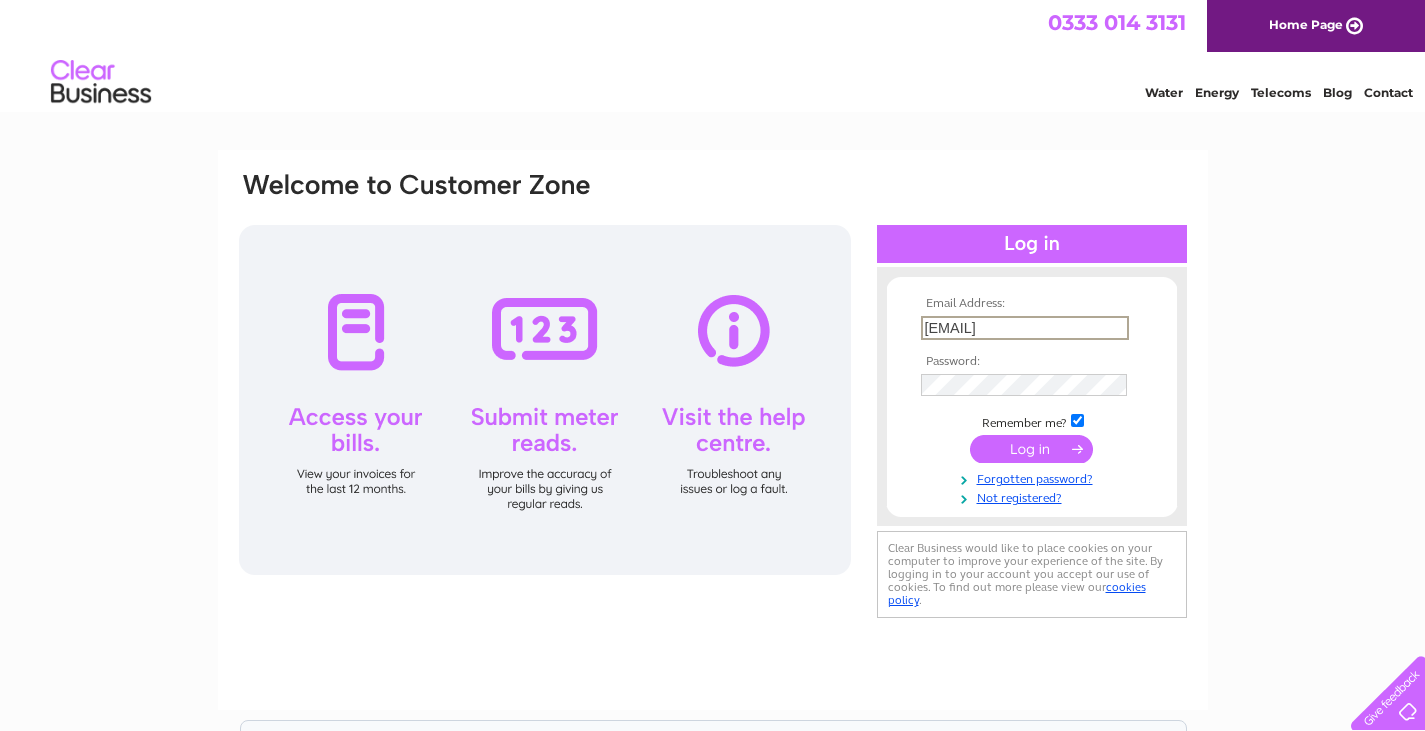 drag, startPoint x: 969, startPoint y: 330, endPoint x: 805, endPoint y: 334, distance: 164.04877 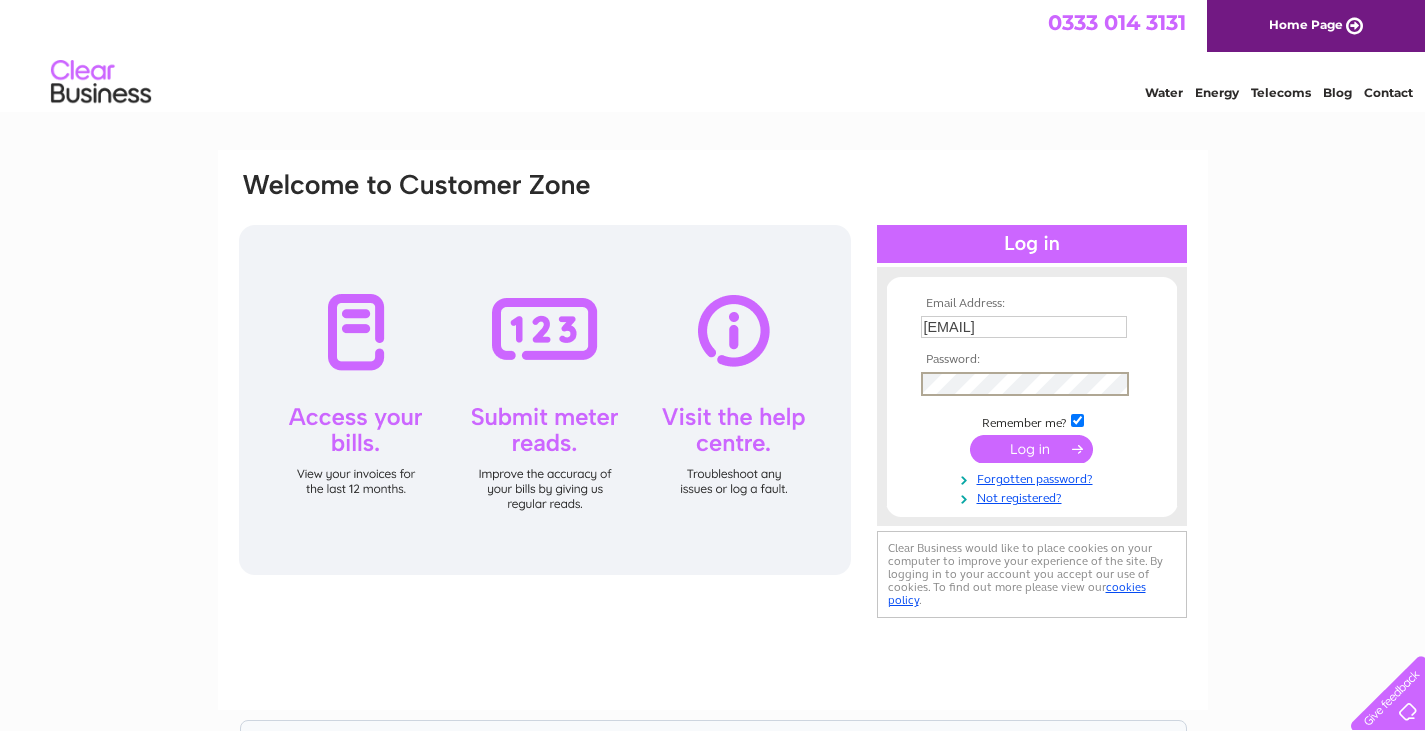 click at bounding box center [1031, 449] 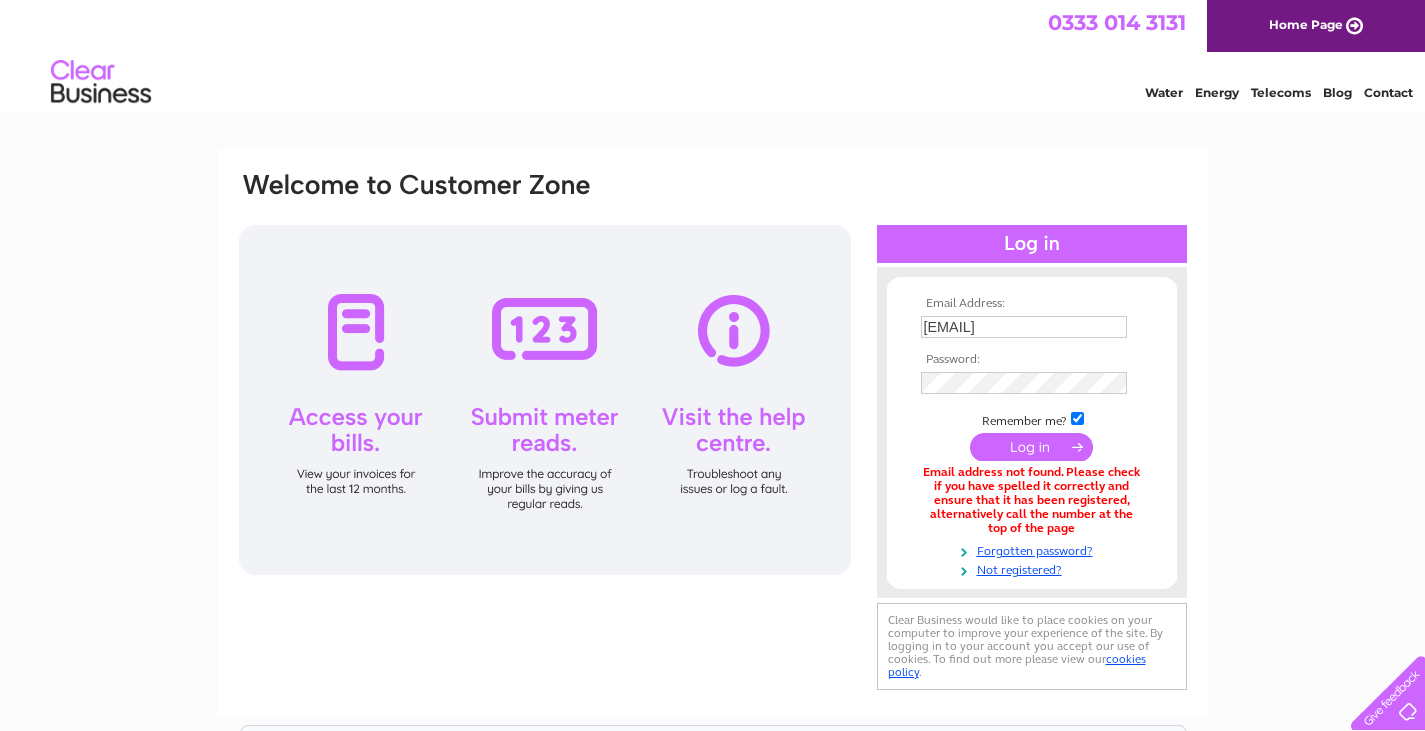 scroll, scrollTop: 0, scrollLeft: 0, axis: both 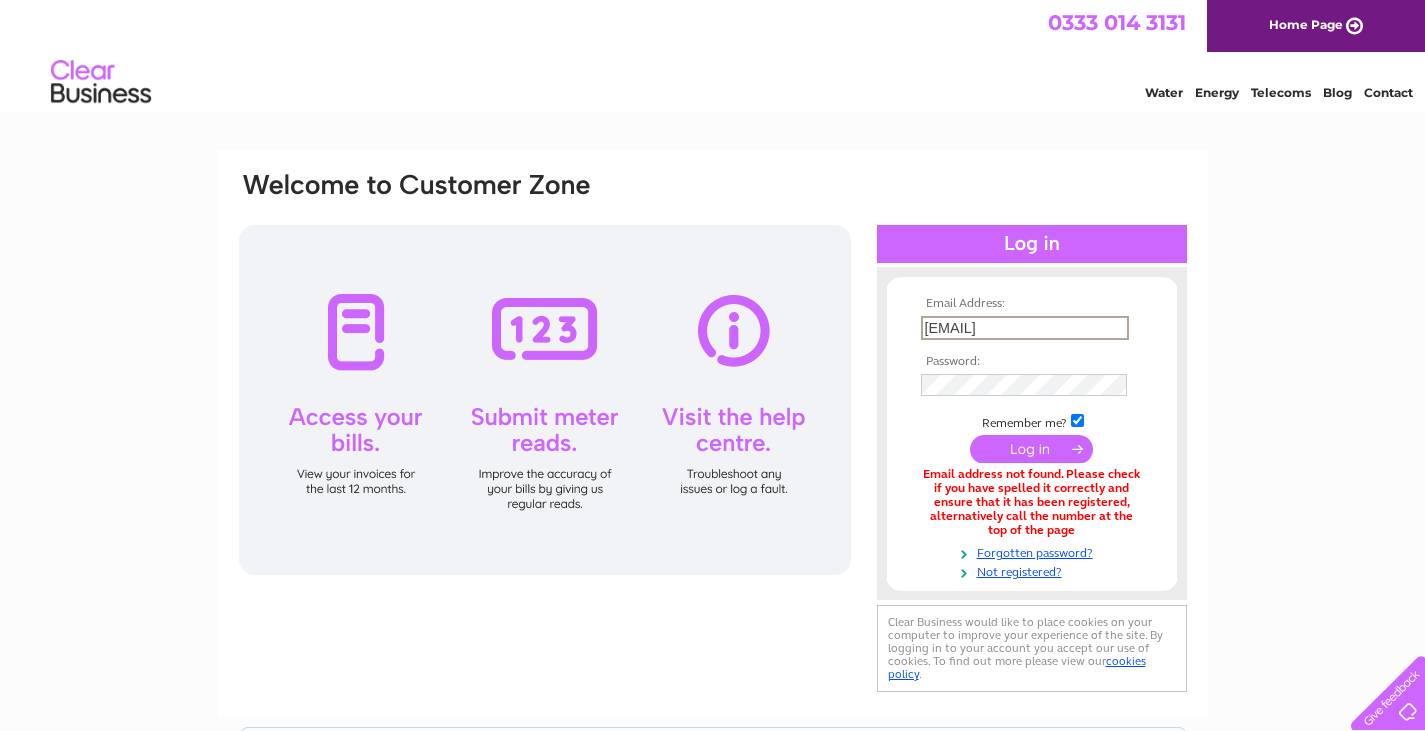 drag, startPoint x: 1003, startPoint y: 332, endPoint x: 730, endPoint y: 353, distance: 273.8065 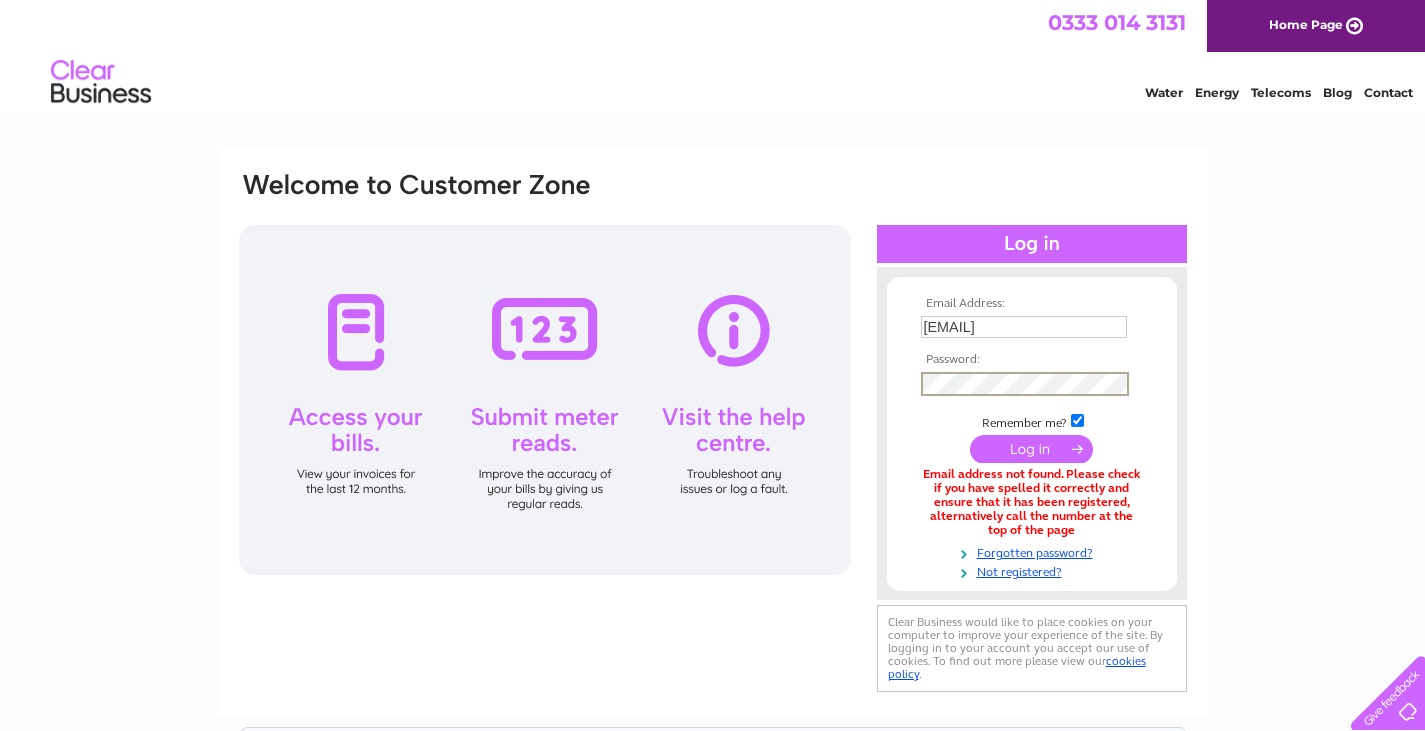 click at bounding box center [1031, 449] 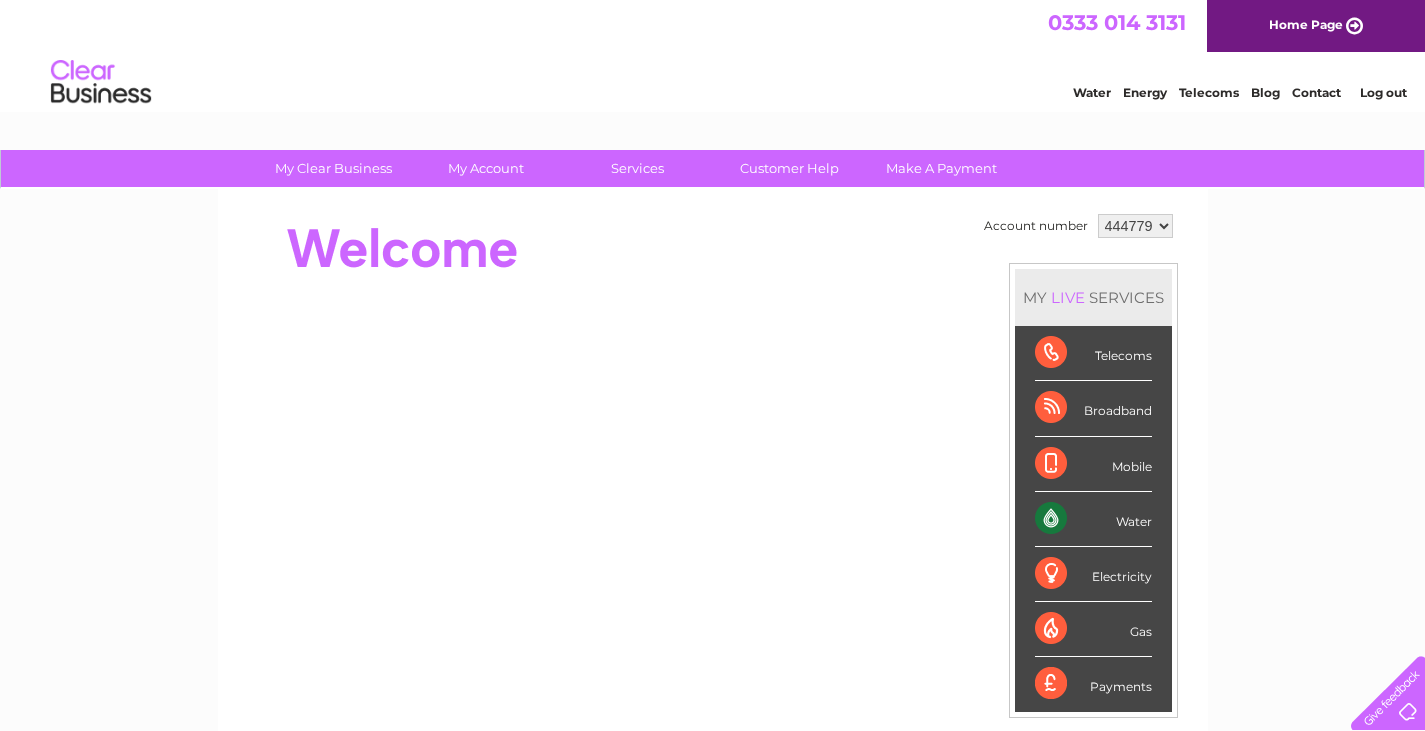 scroll, scrollTop: 0, scrollLeft: 0, axis: both 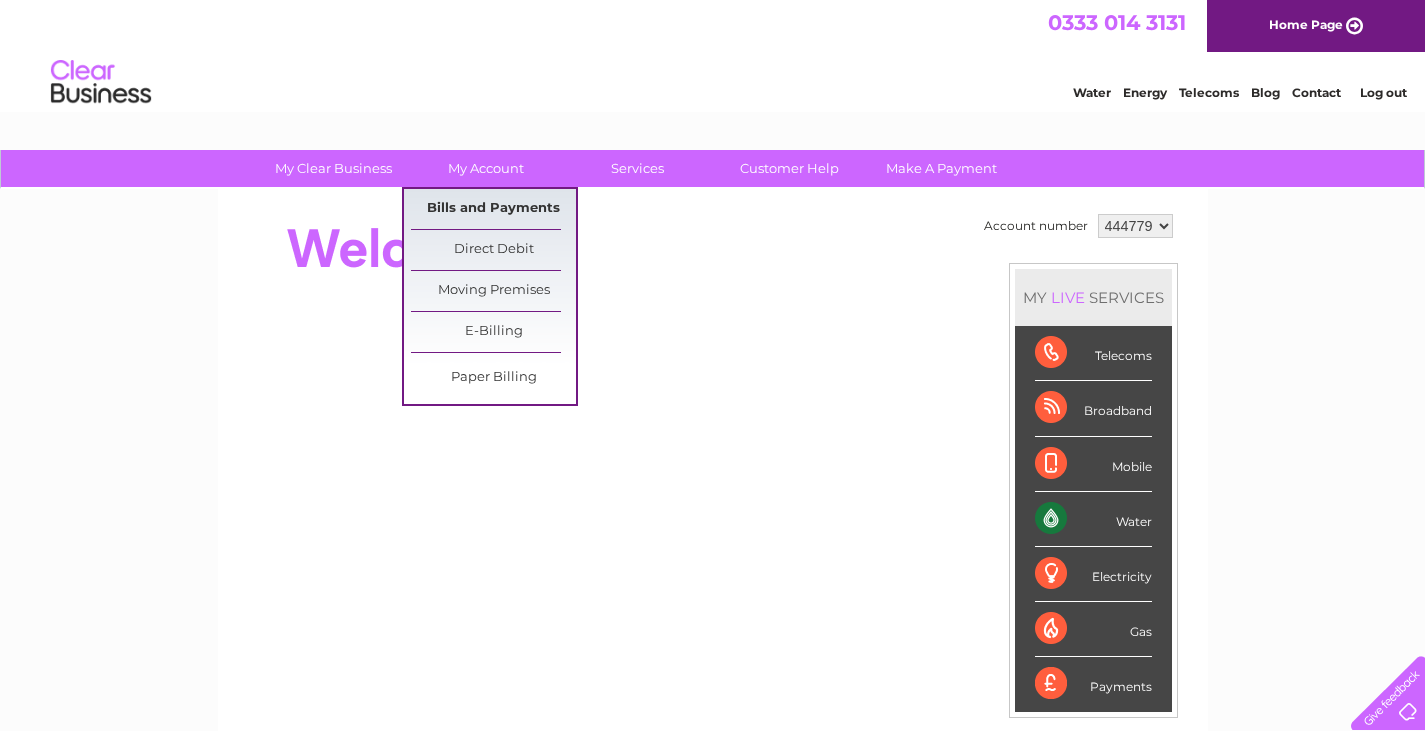 click on "Bills and Payments" at bounding box center (493, 209) 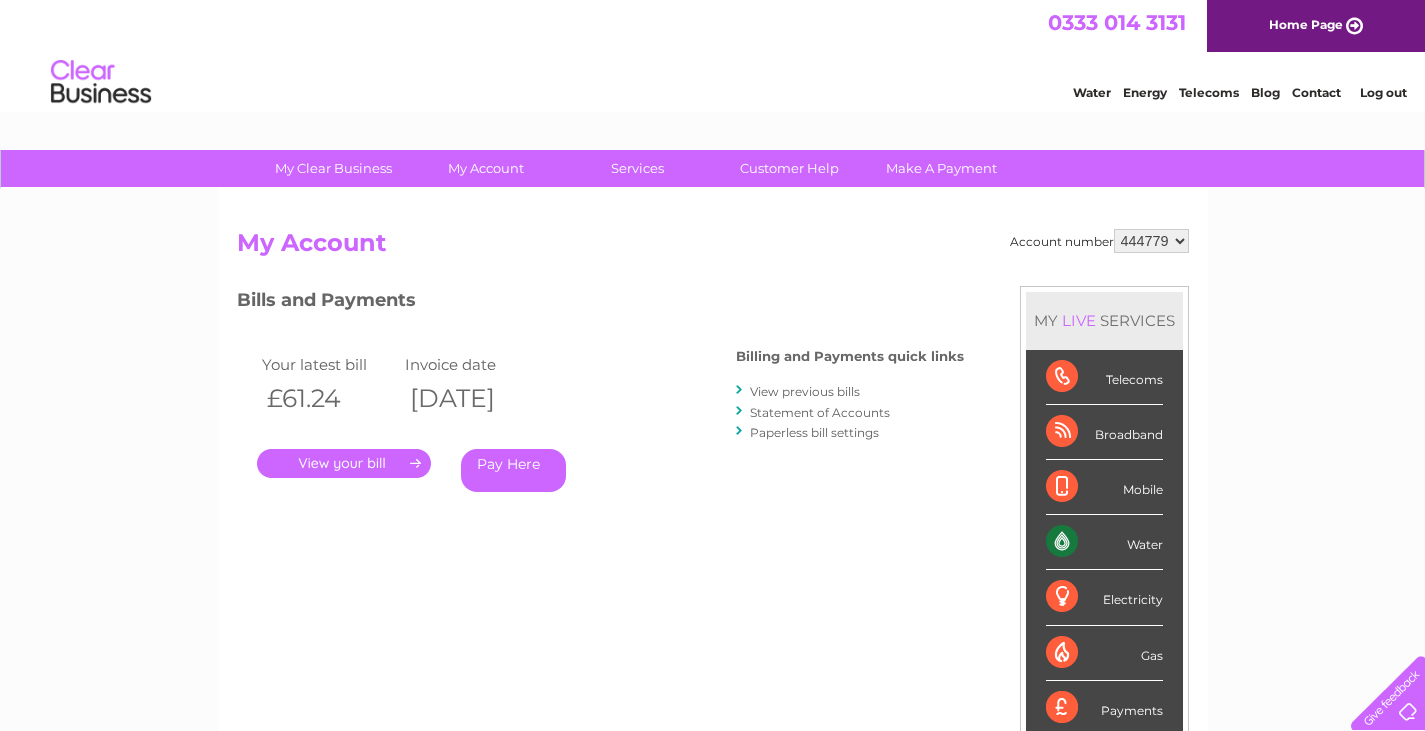 scroll, scrollTop: 0, scrollLeft: 0, axis: both 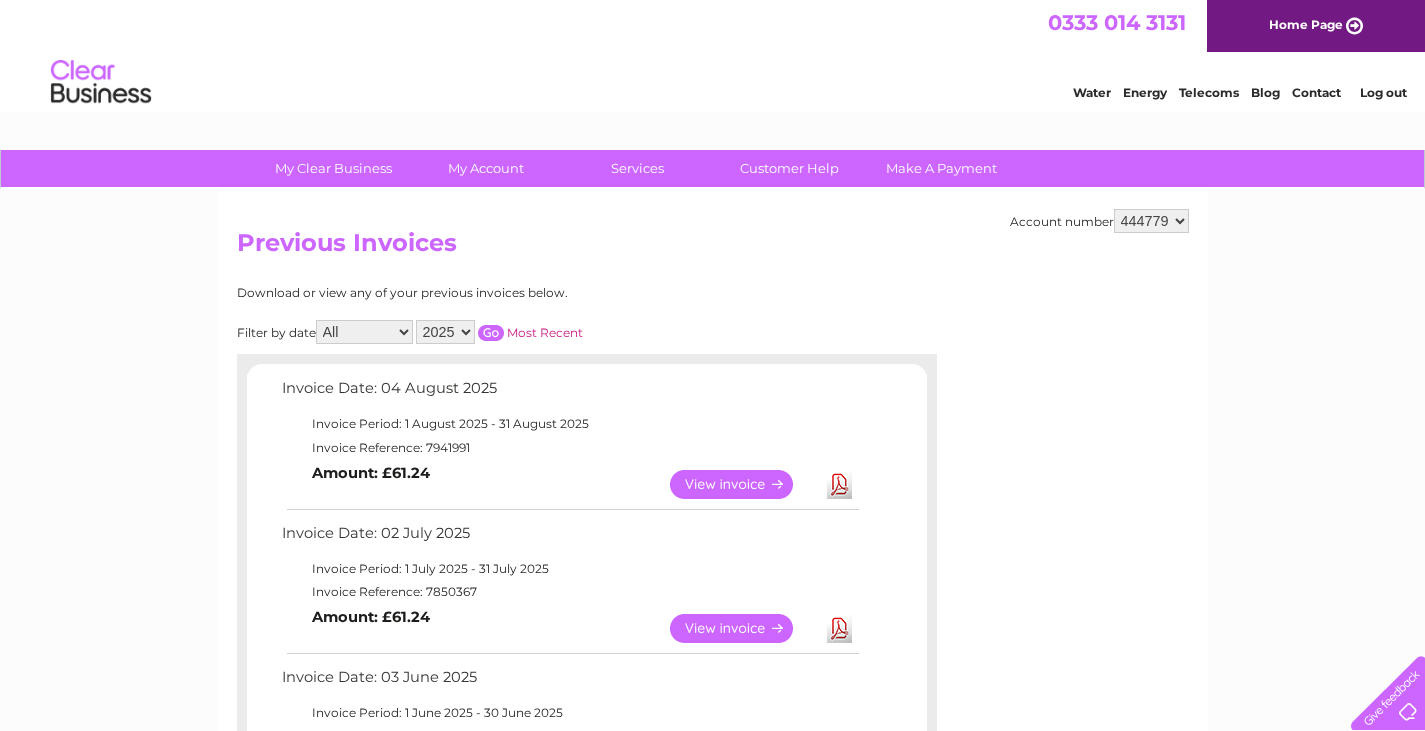 click on "Invoice Date: 04 August 2025" at bounding box center (569, 393) 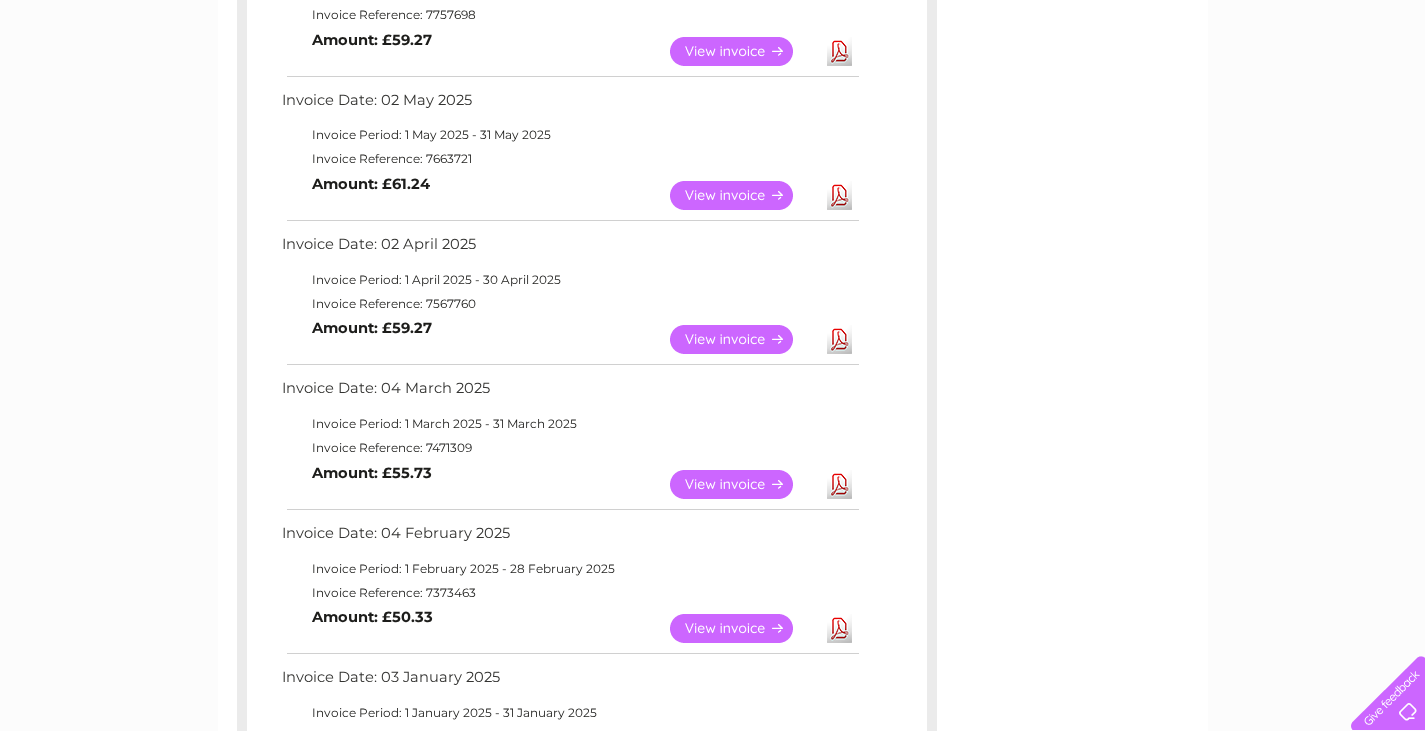 scroll, scrollTop: 800, scrollLeft: 0, axis: vertical 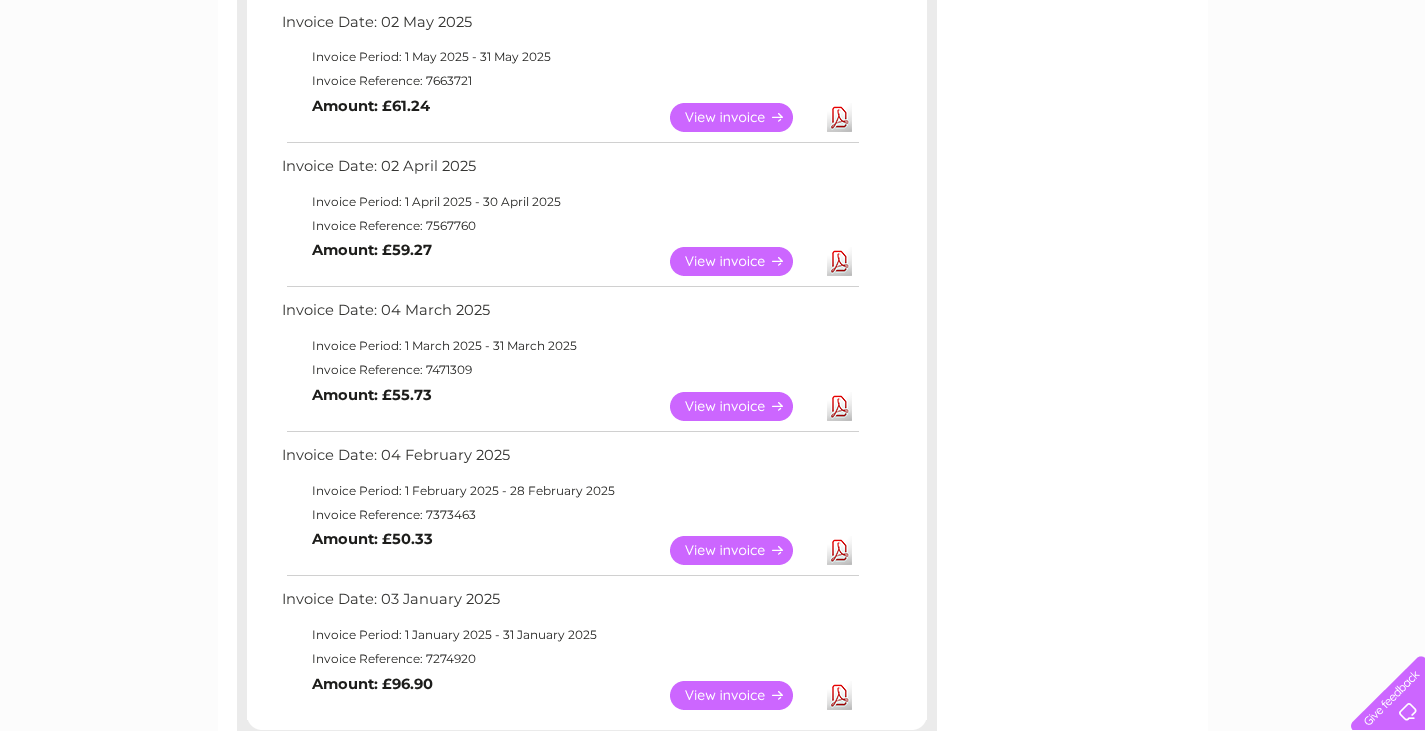 click on "View" at bounding box center (743, 550) 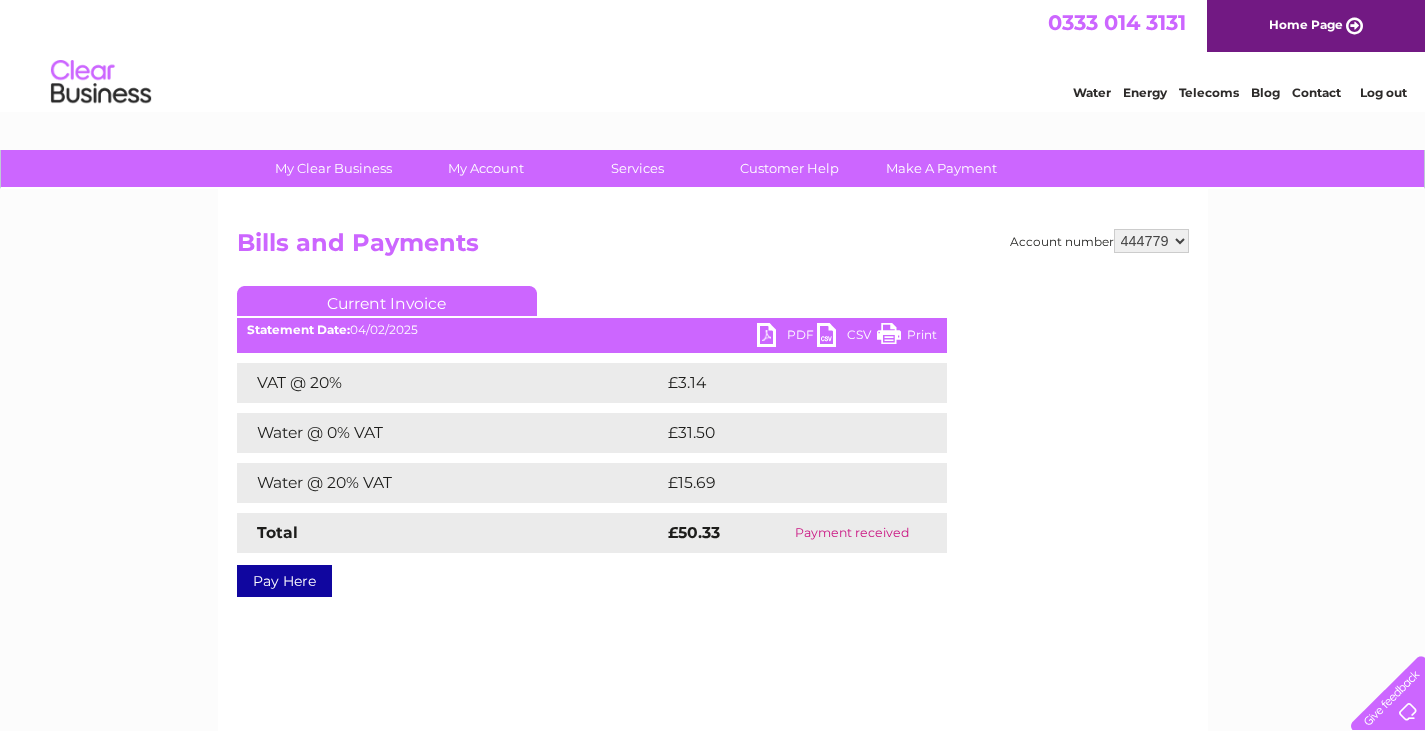 scroll, scrollTop: 0, scrollLeft: 0, axis: both 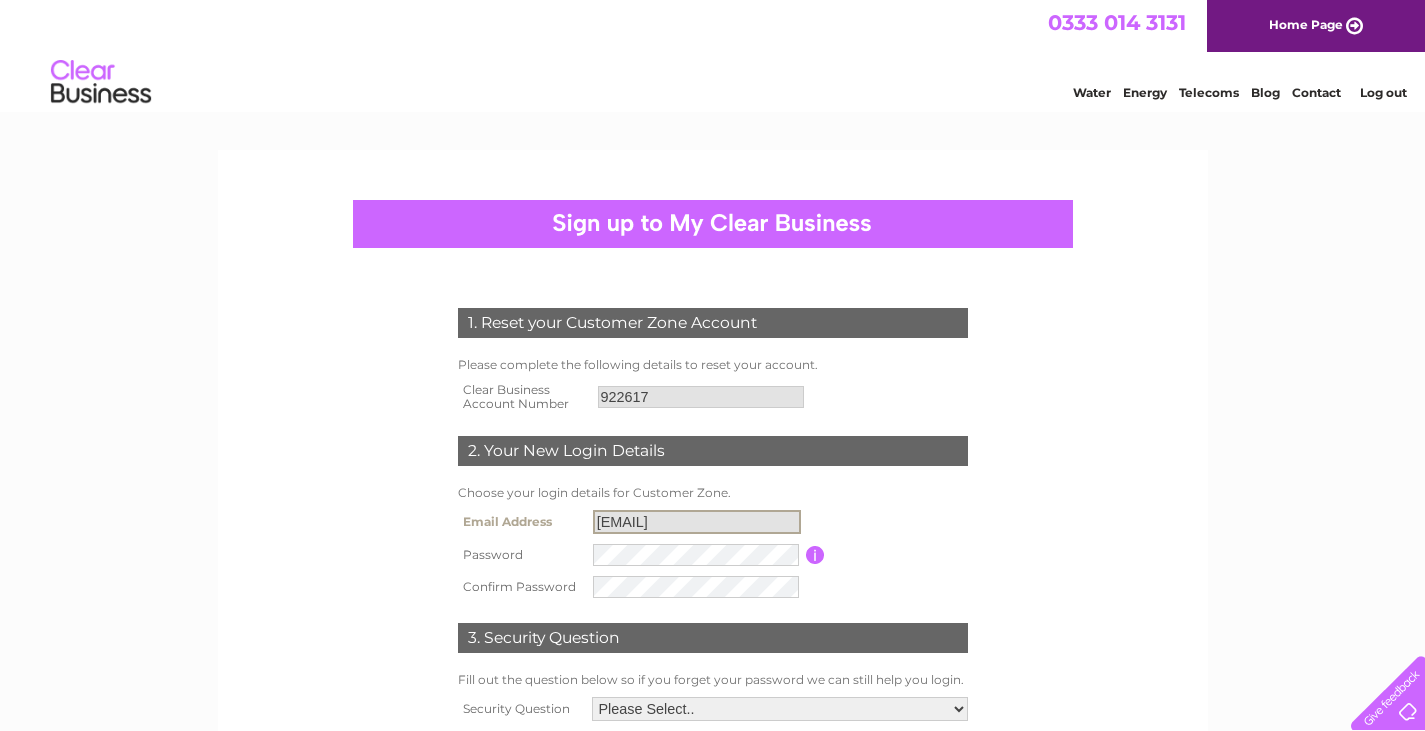 click on "[EMAIL]" at bounding box center [697, 522] 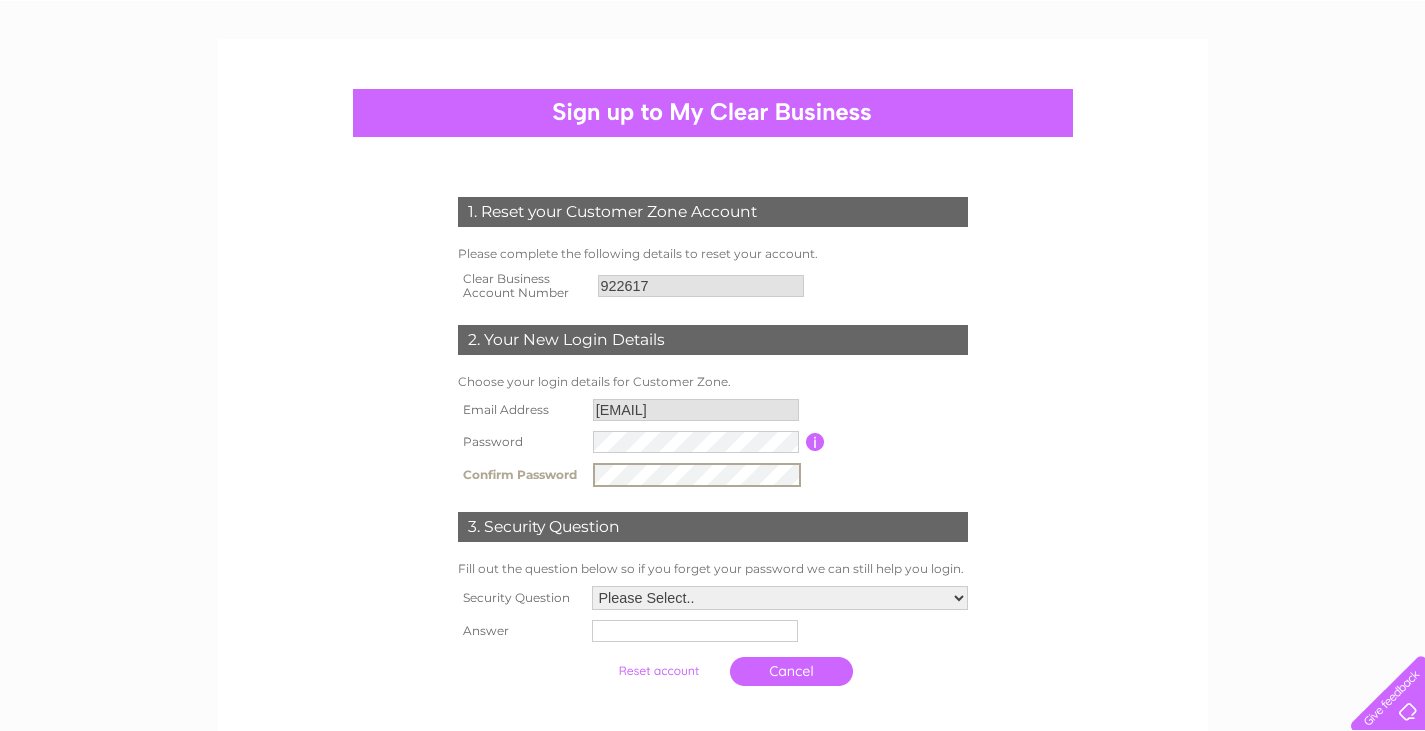 scroll, scrollTop: 200, scrollLeft: 0, axis: vertical 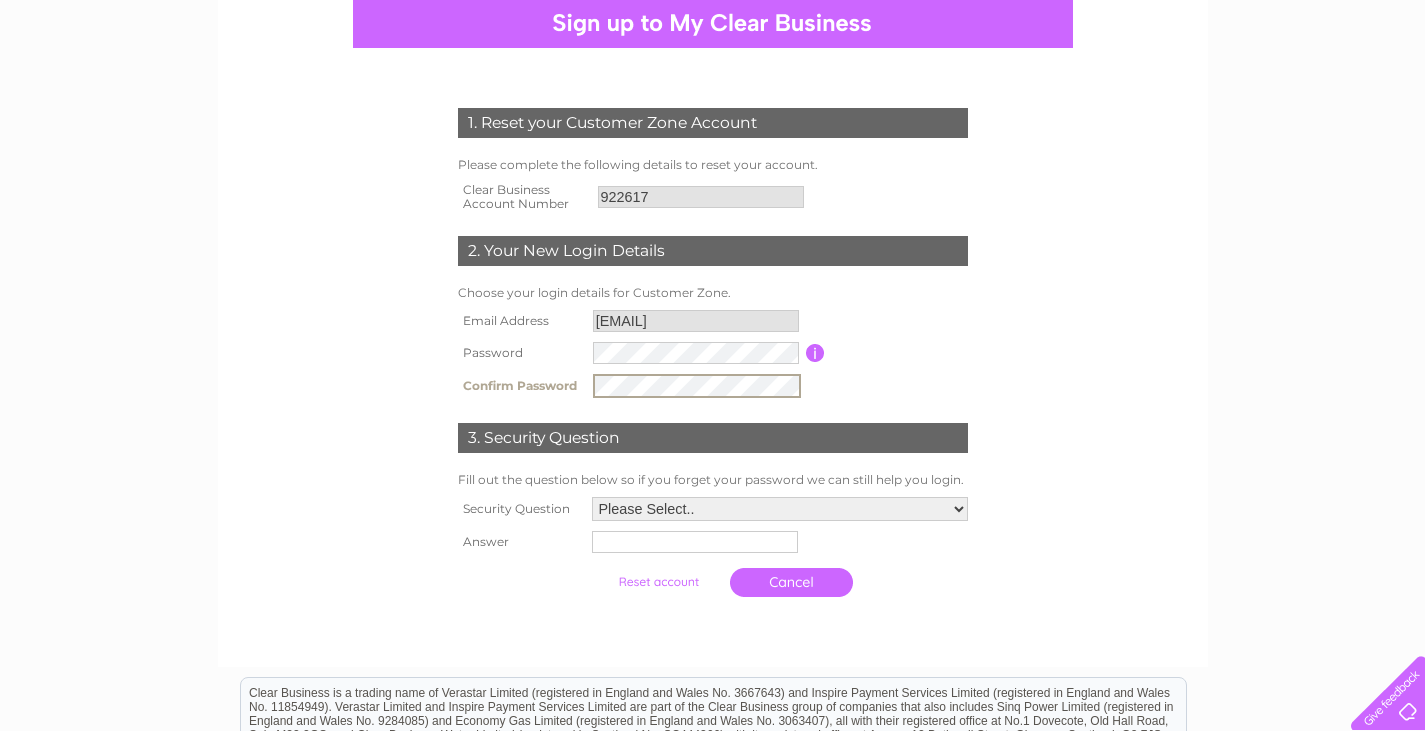 click on "Please Select..
In what town or city was your first job?
In what town or city did you meet your spouse/partner?
In what town or city did your mother and father meet?
What street did you live on as a child?
What was the name of your first pet?
Who was your childhood hero?" at bounding box center (780, 509) 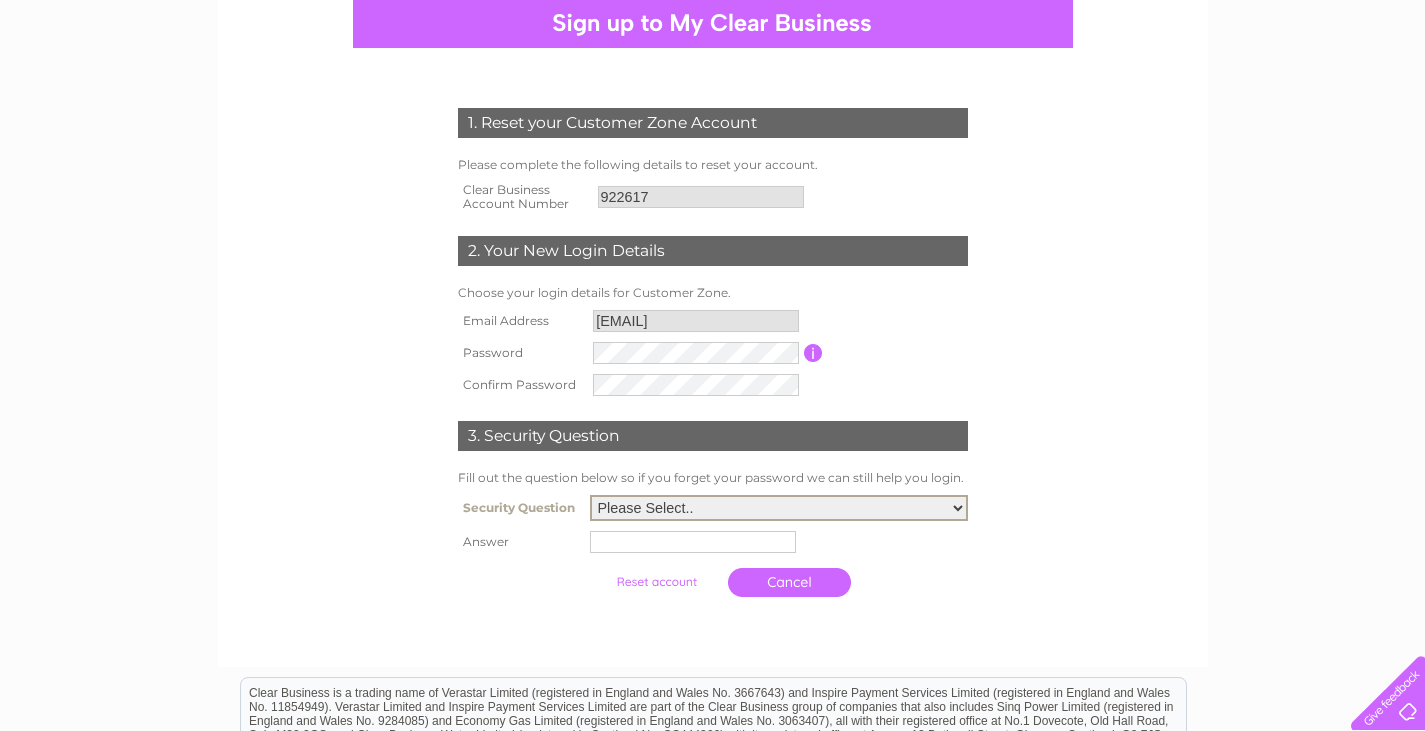 select on "1" 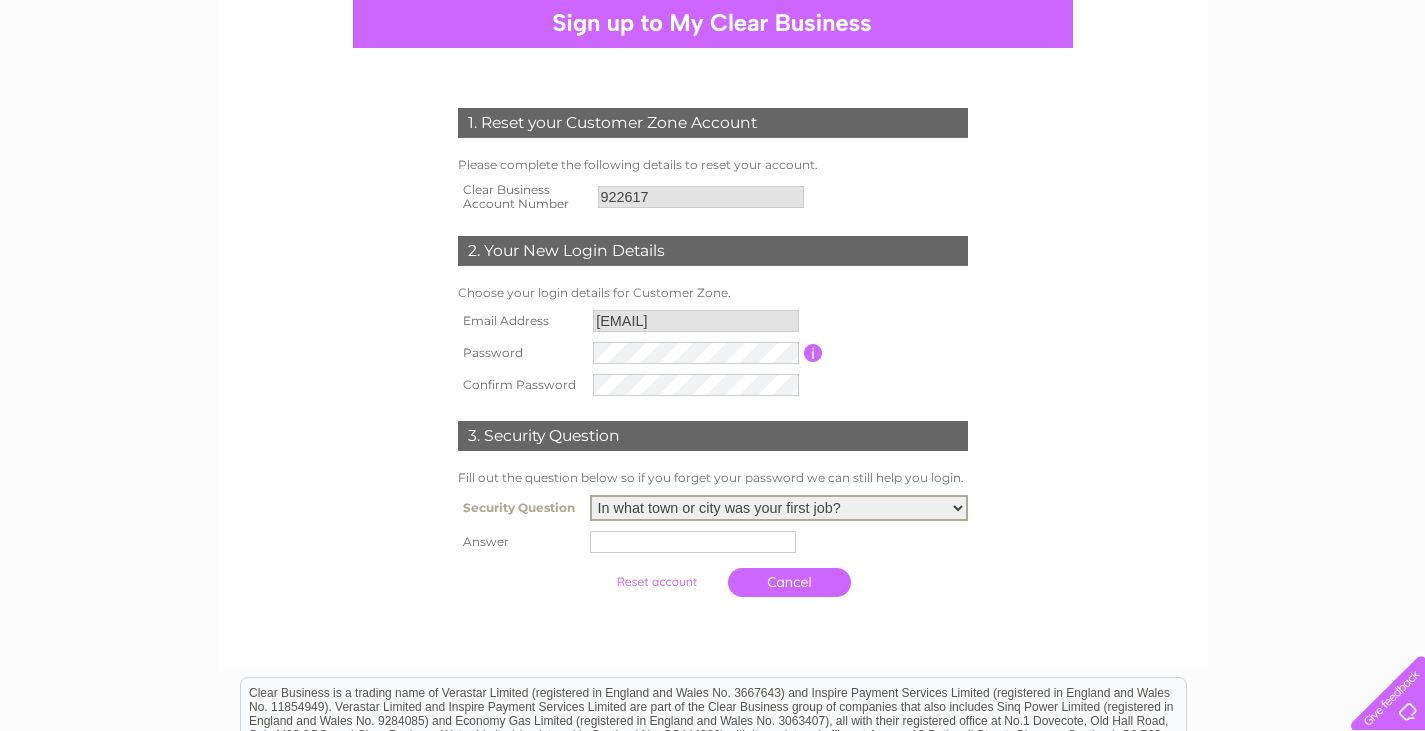 click at bounding box center [693, 542] 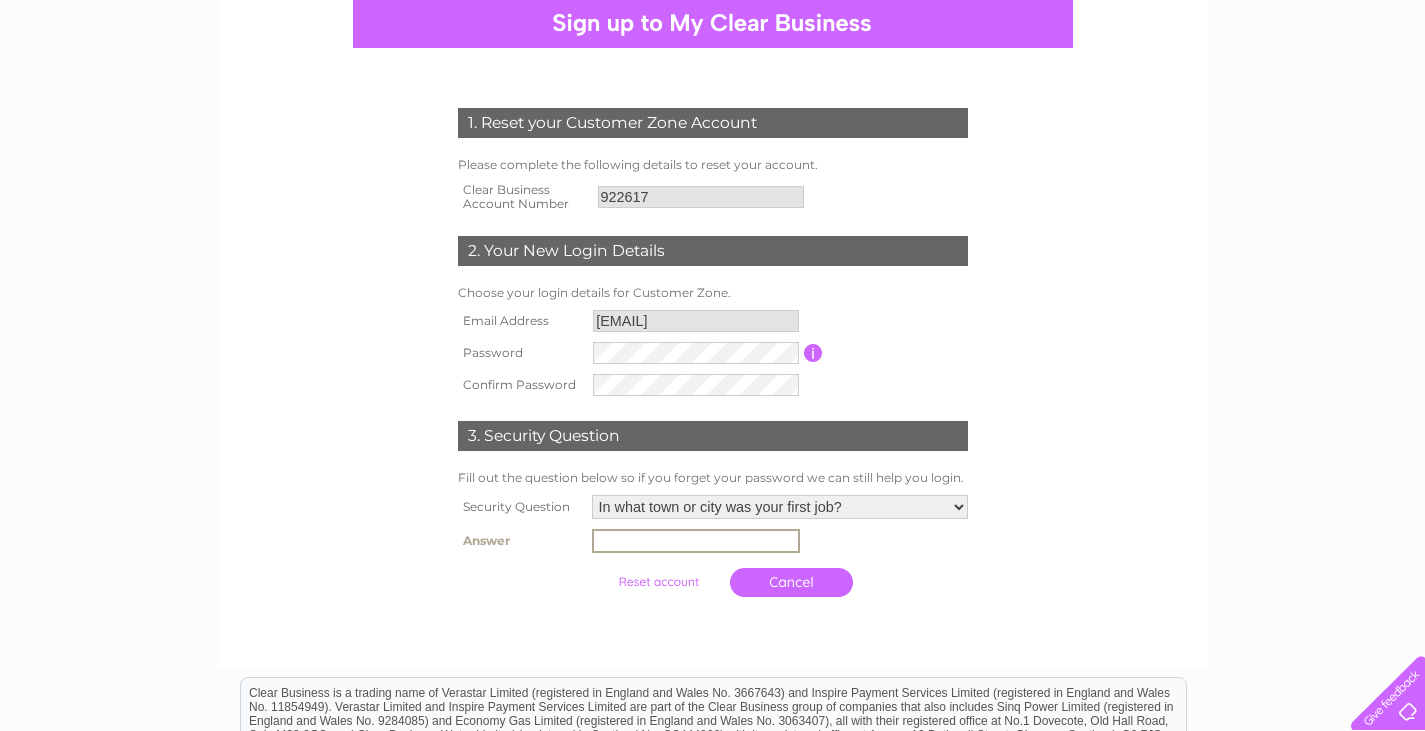 type on "Edinburgh" 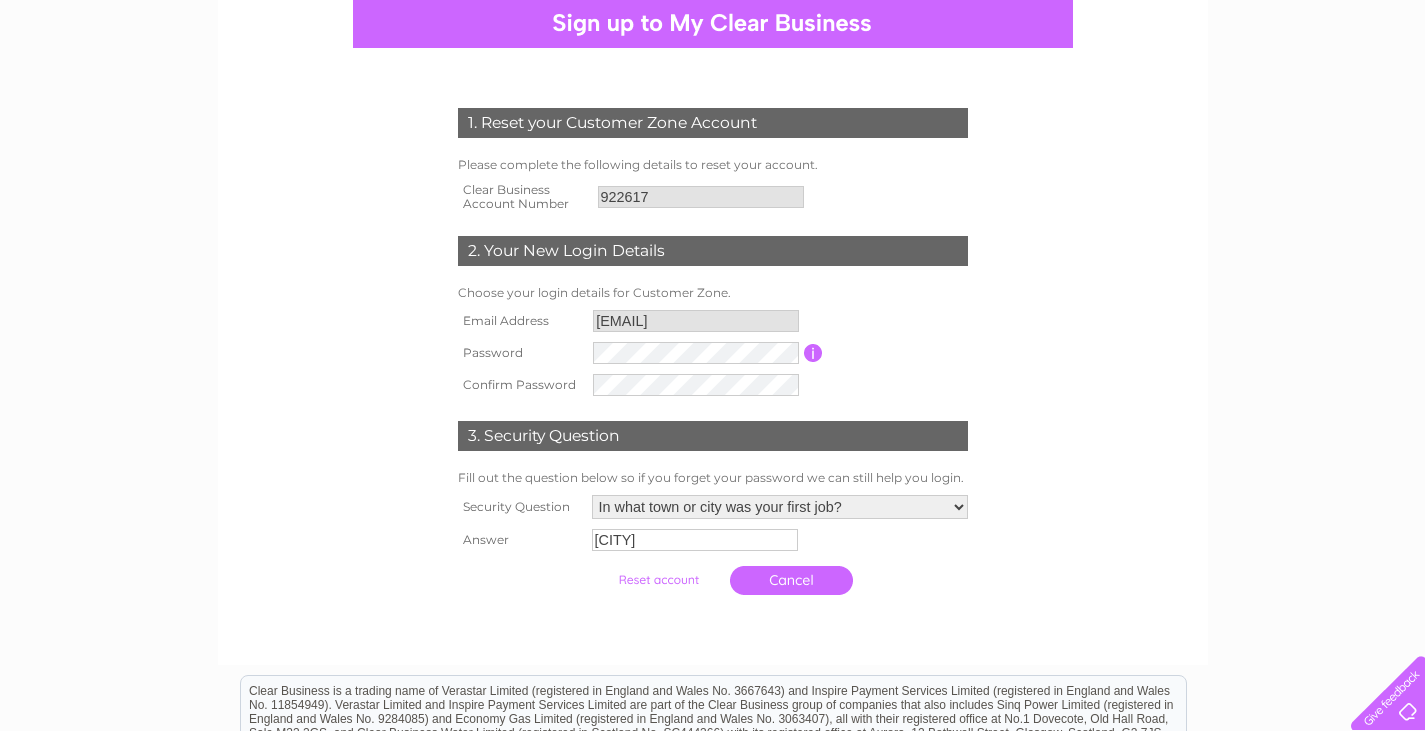 click at bounding box center (658, 580) 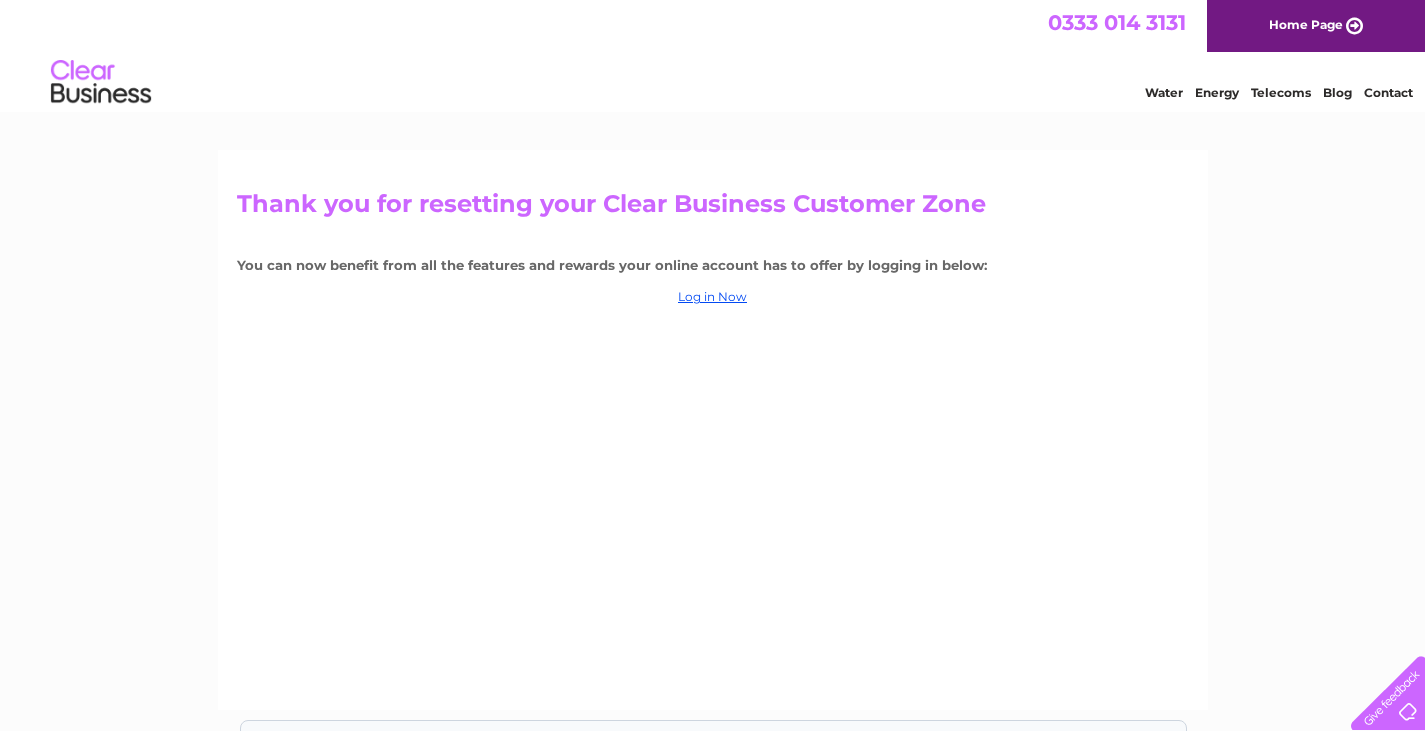 scroll, scrollTop: 0, scrollLeft: 0, axis: both 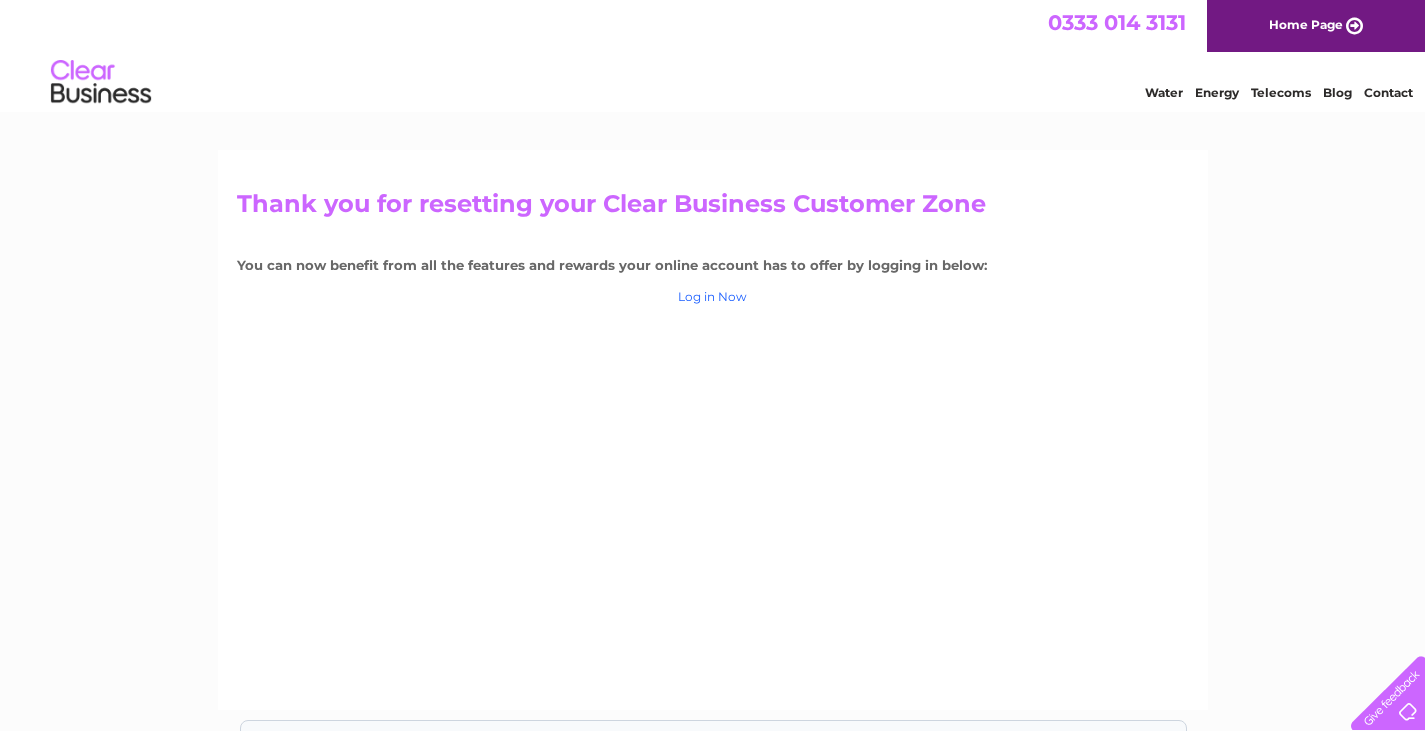 click on "Log in Now" at bounding box center (712, 296) 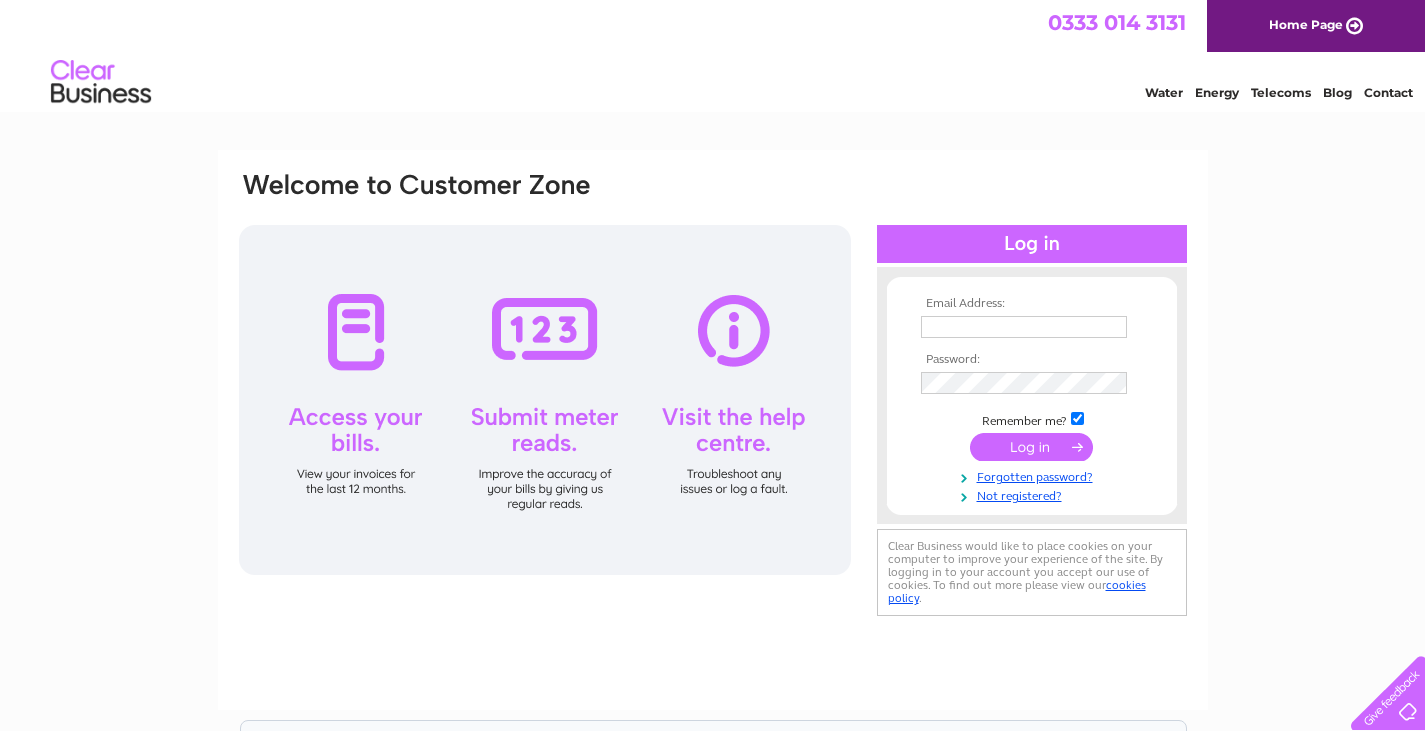 scroll, scrollTop: 0, scrollLeft: 0, axis: both 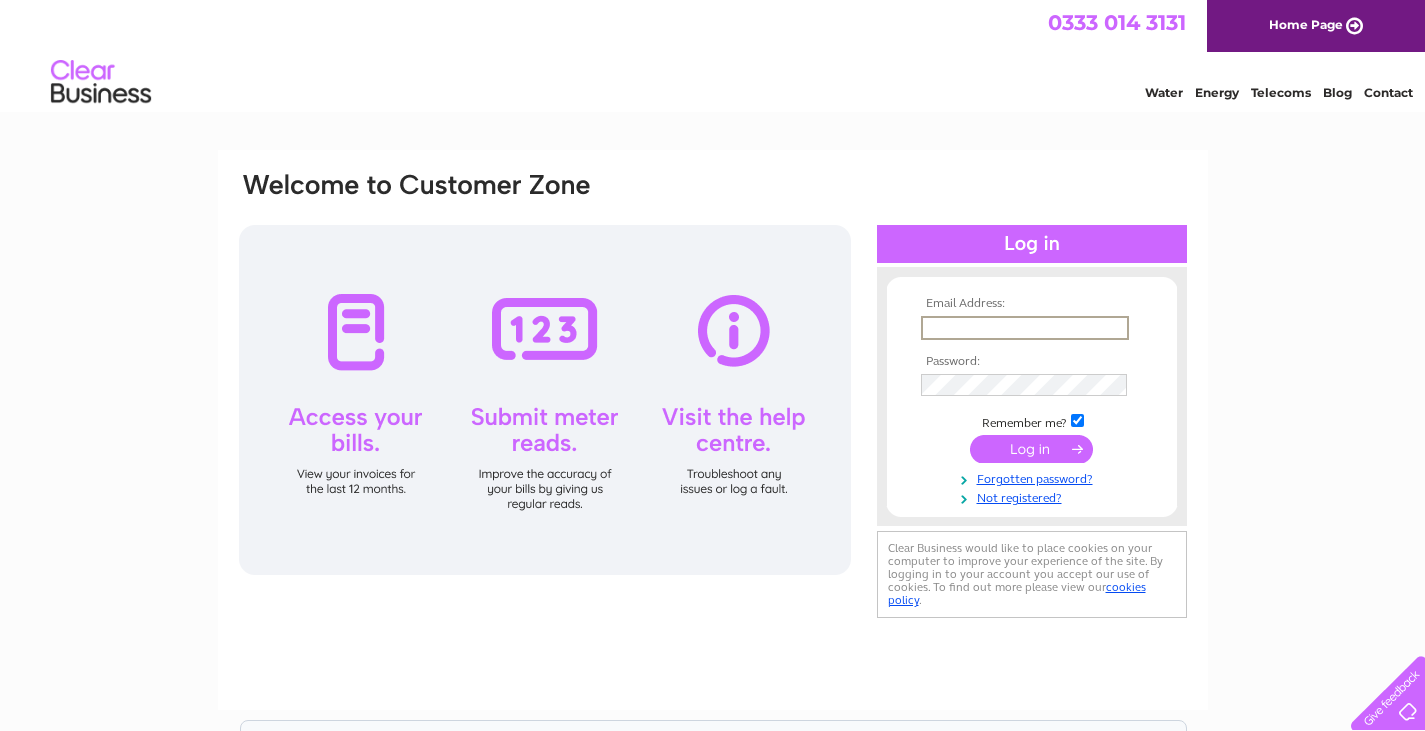type on "finance@carrgomm.org" 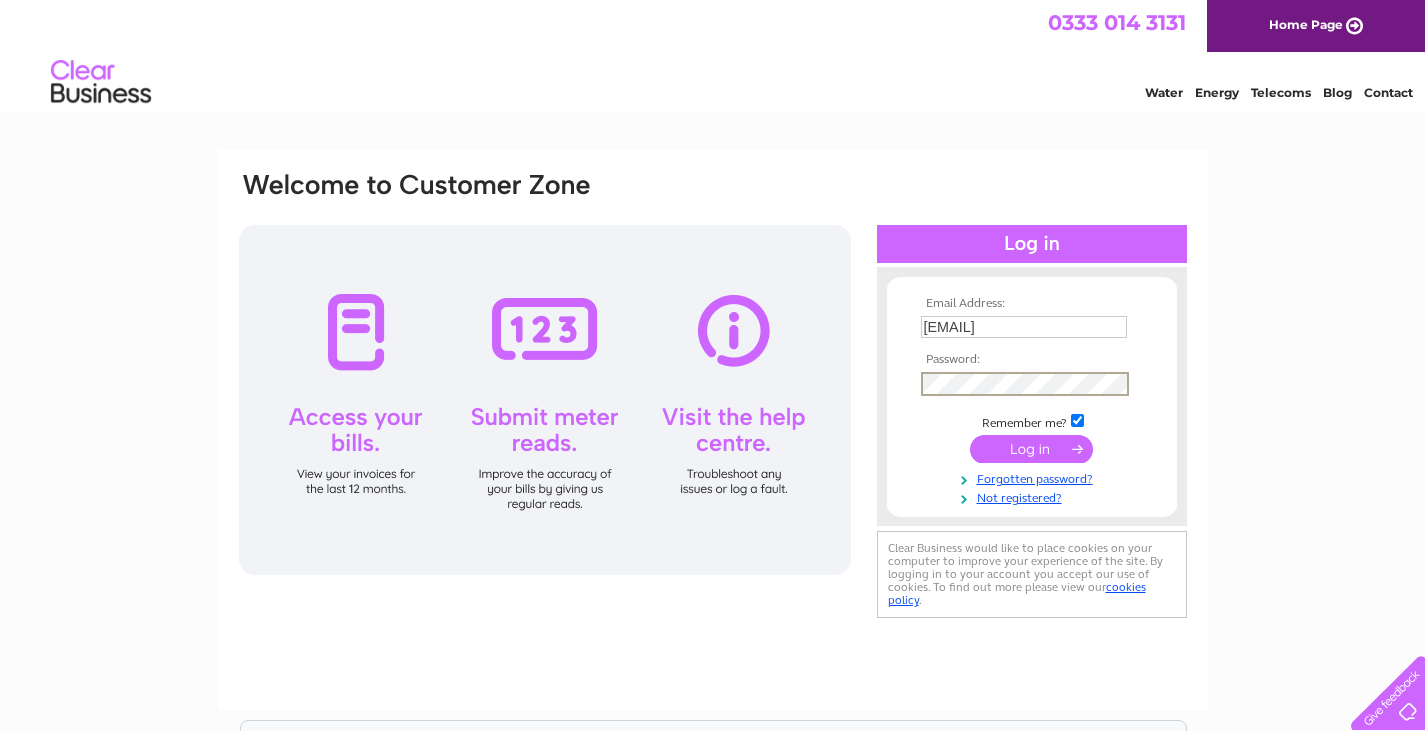 click at bounding box center [1031, 449] 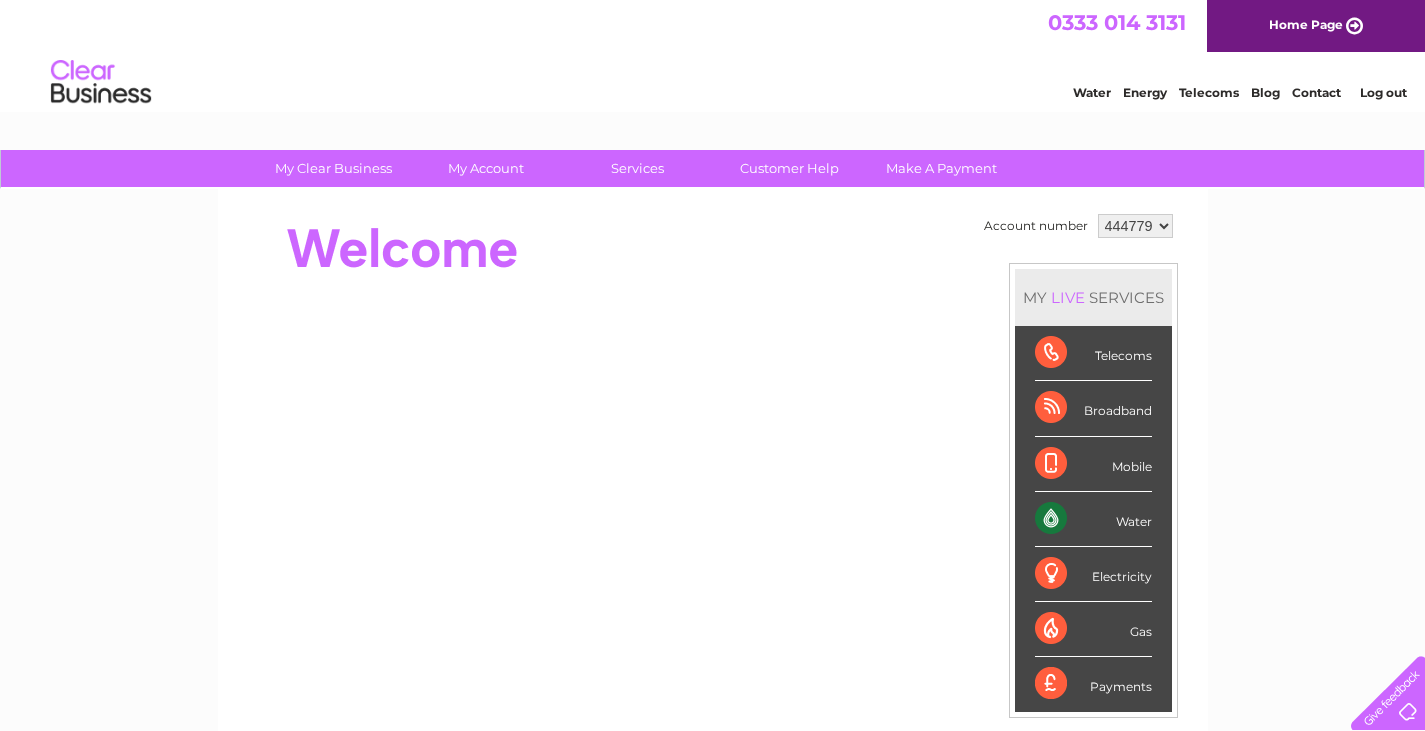 scroll, scrollTop: 0, scrollLeft: 0, axis: both 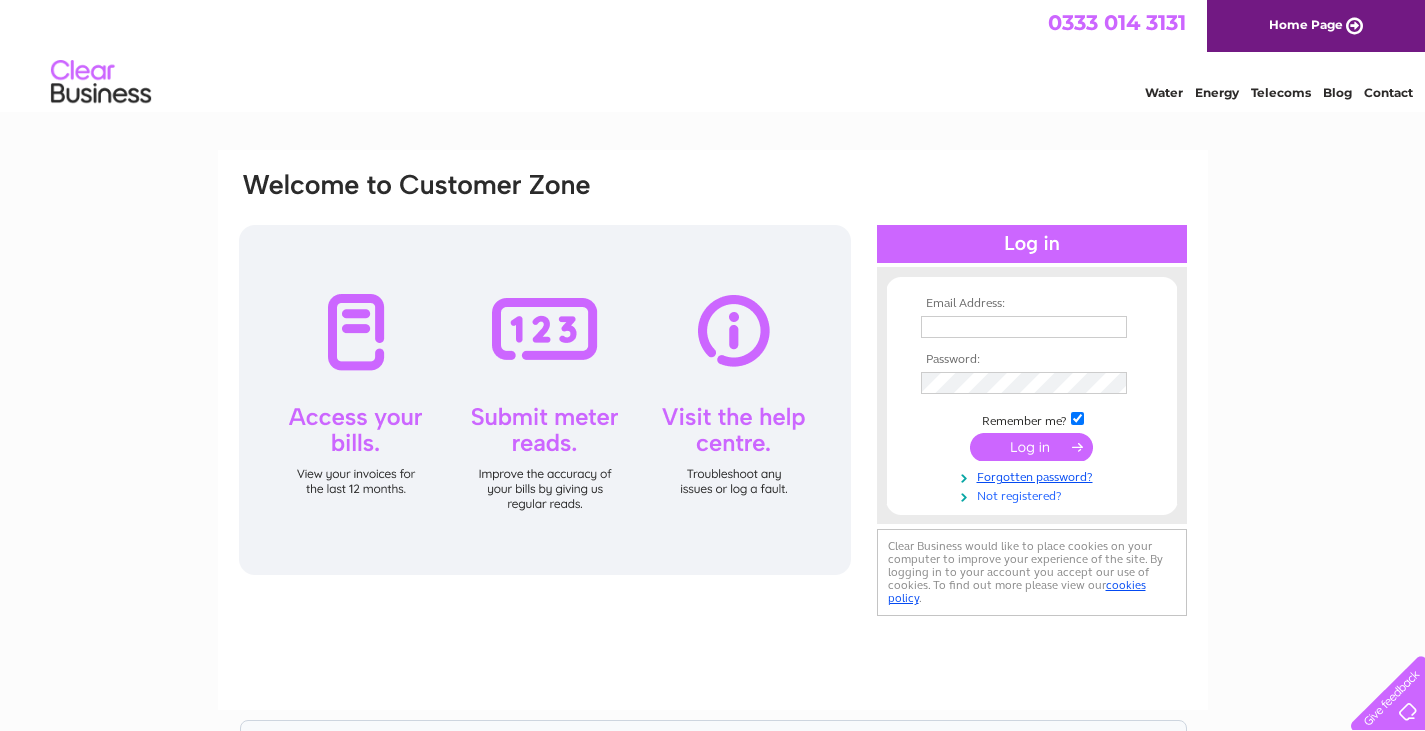 click on "Not registered?" at bounding box center (1034, 494) 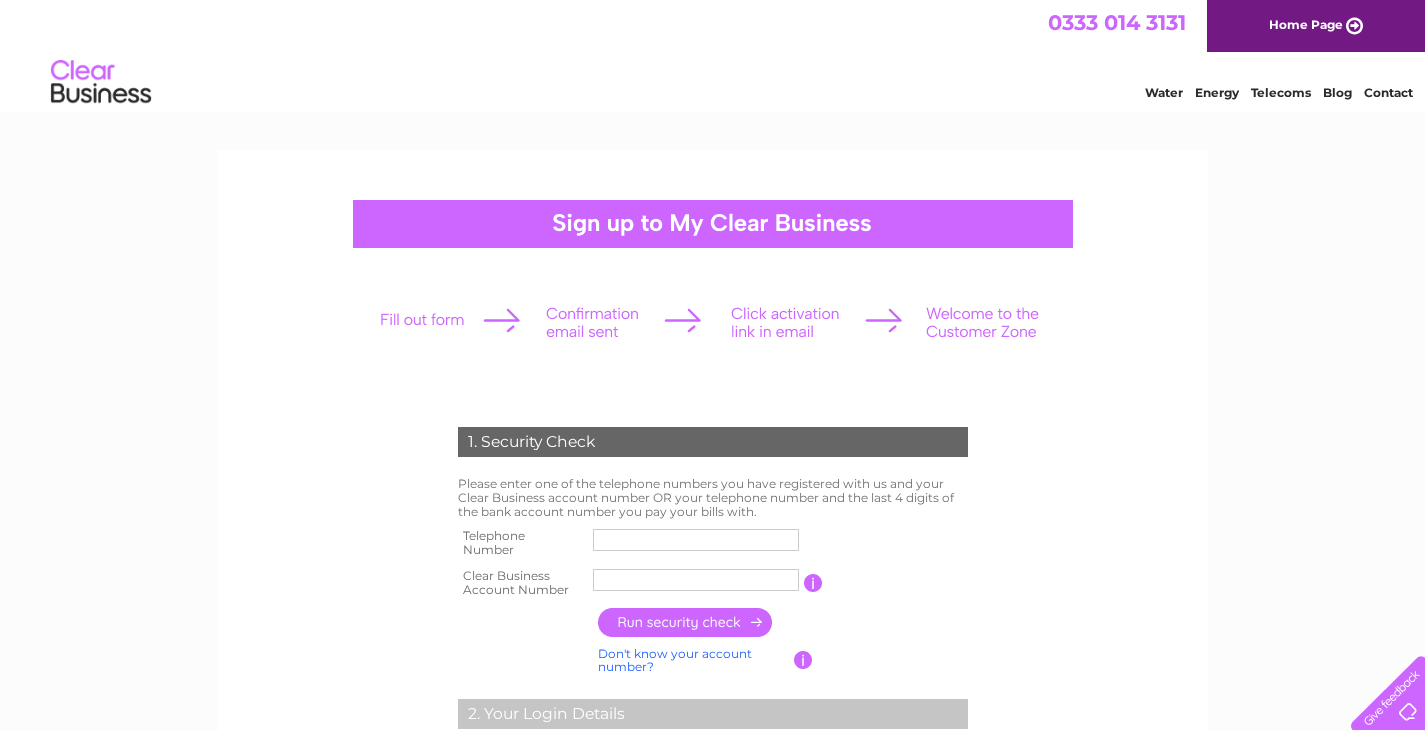 scroll, scrollTop: 0, scrollLeft: 0, axis: both 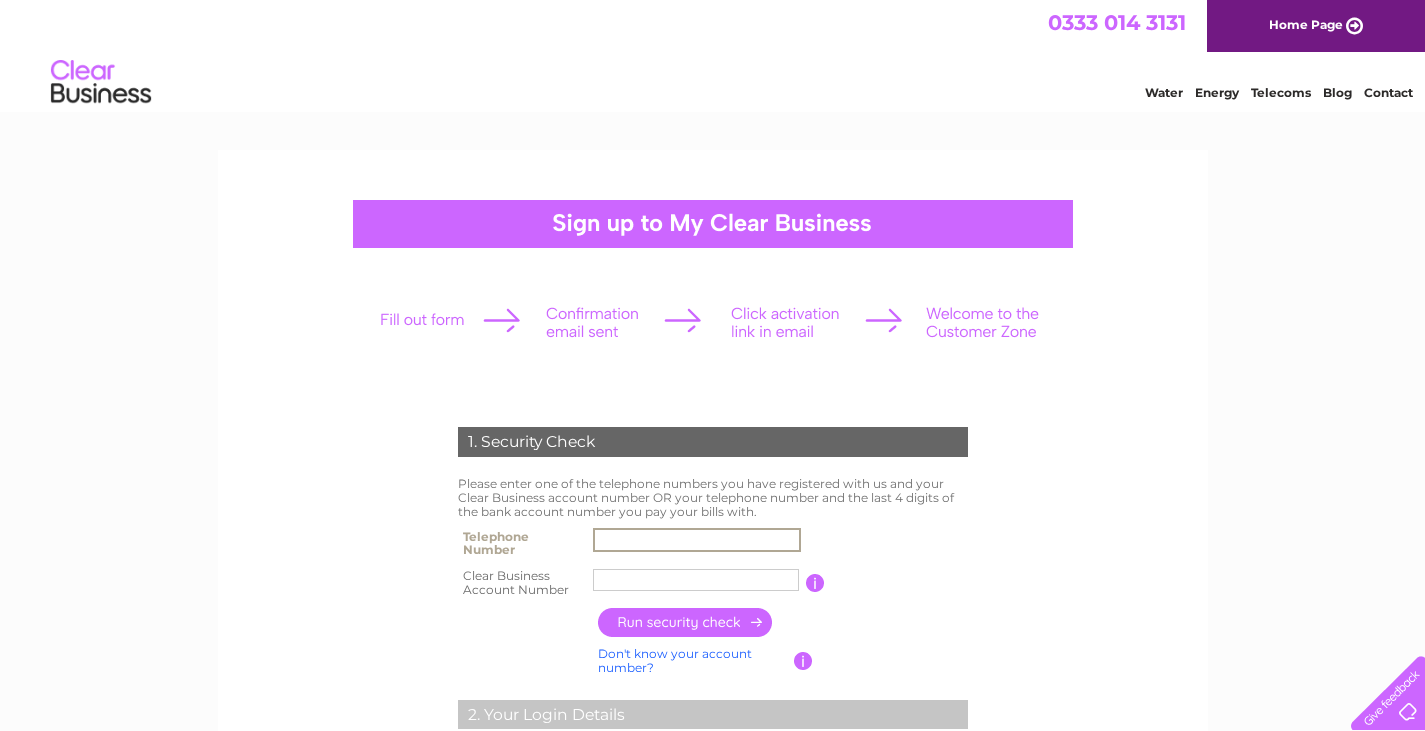 type on "[PHONE]" 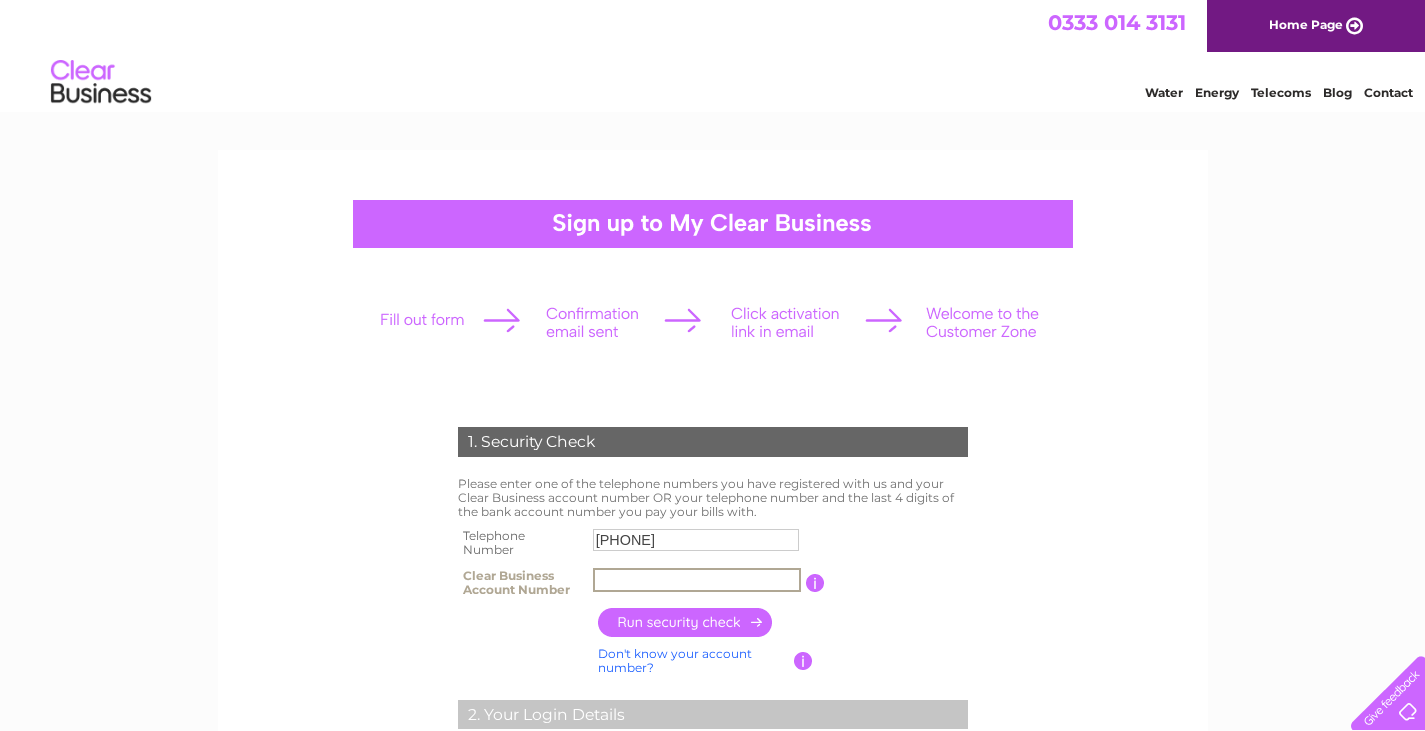 click at bounding box center [697, 580] 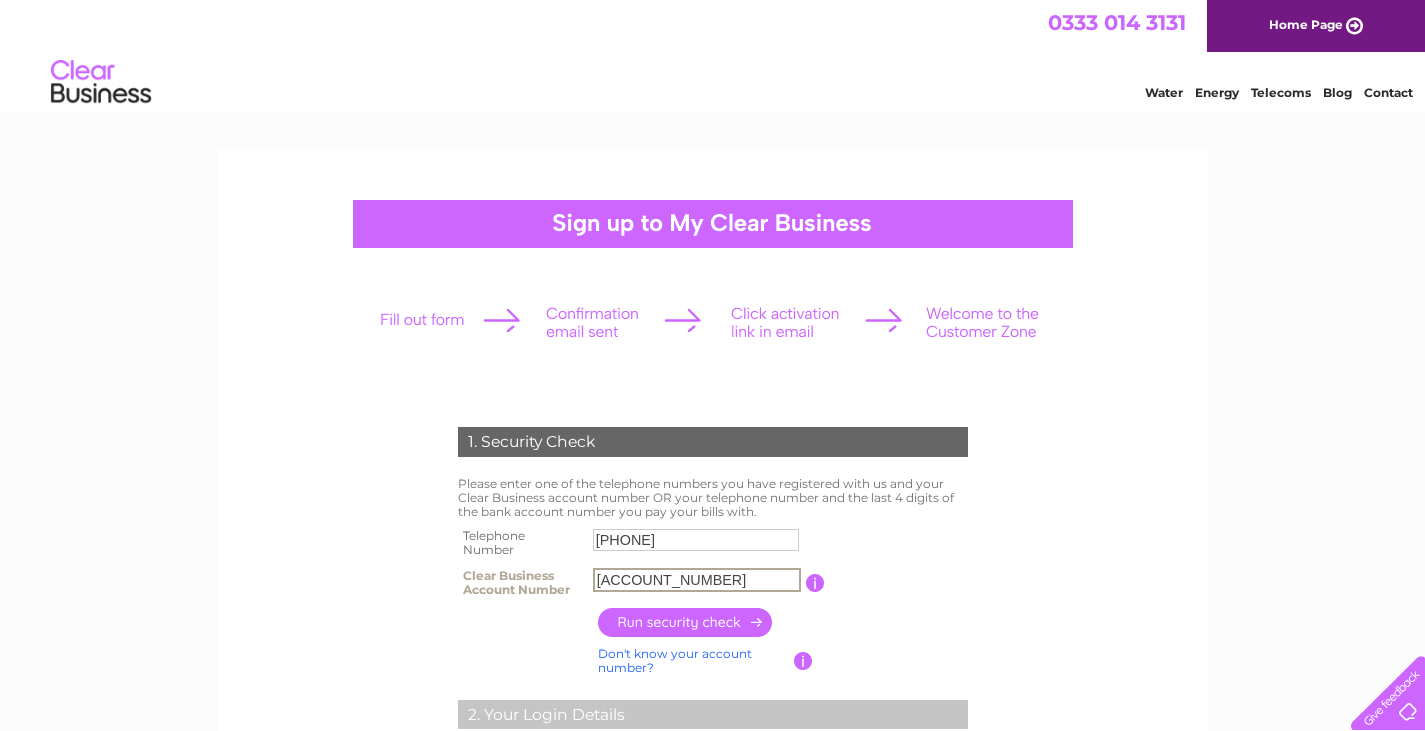 type on "[ACCOUNT_NUMBER]" 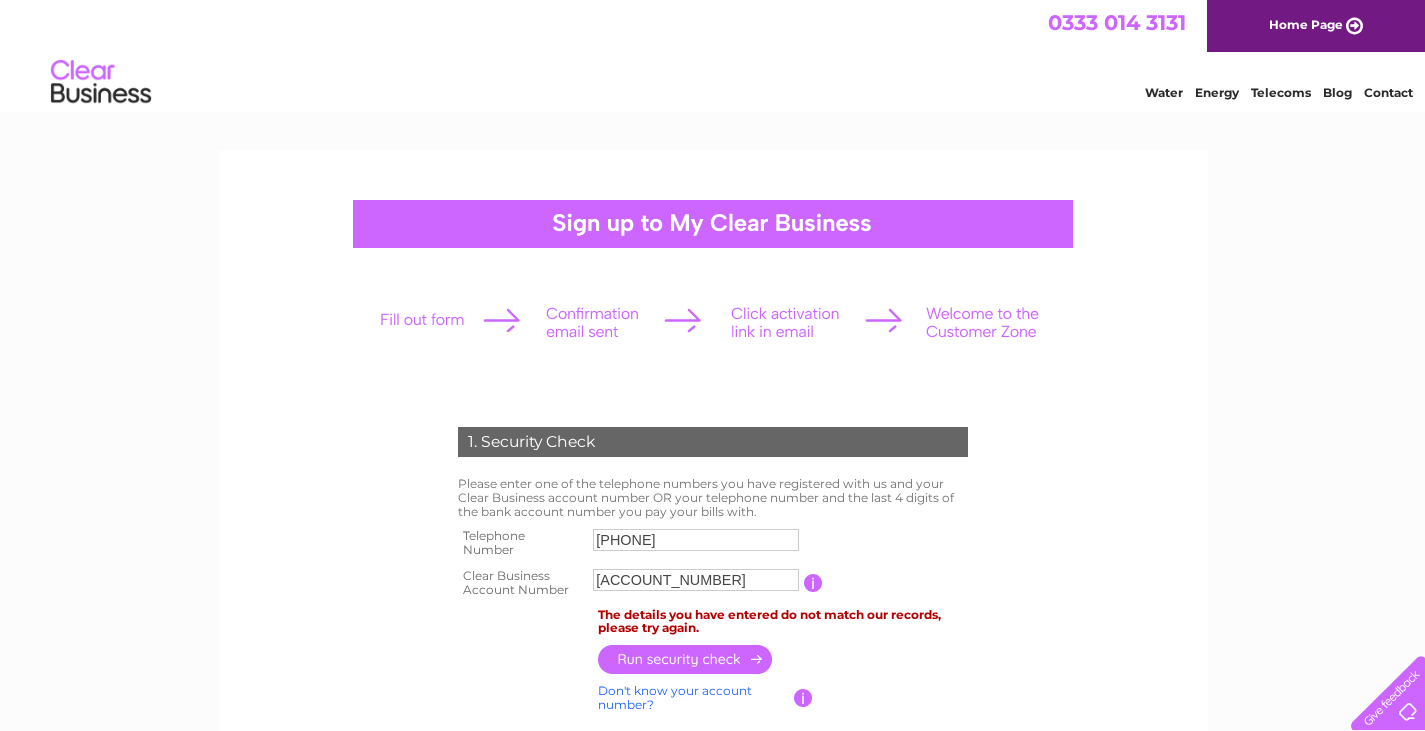 click on "[PHONE]" at bounding box center [696, 540] 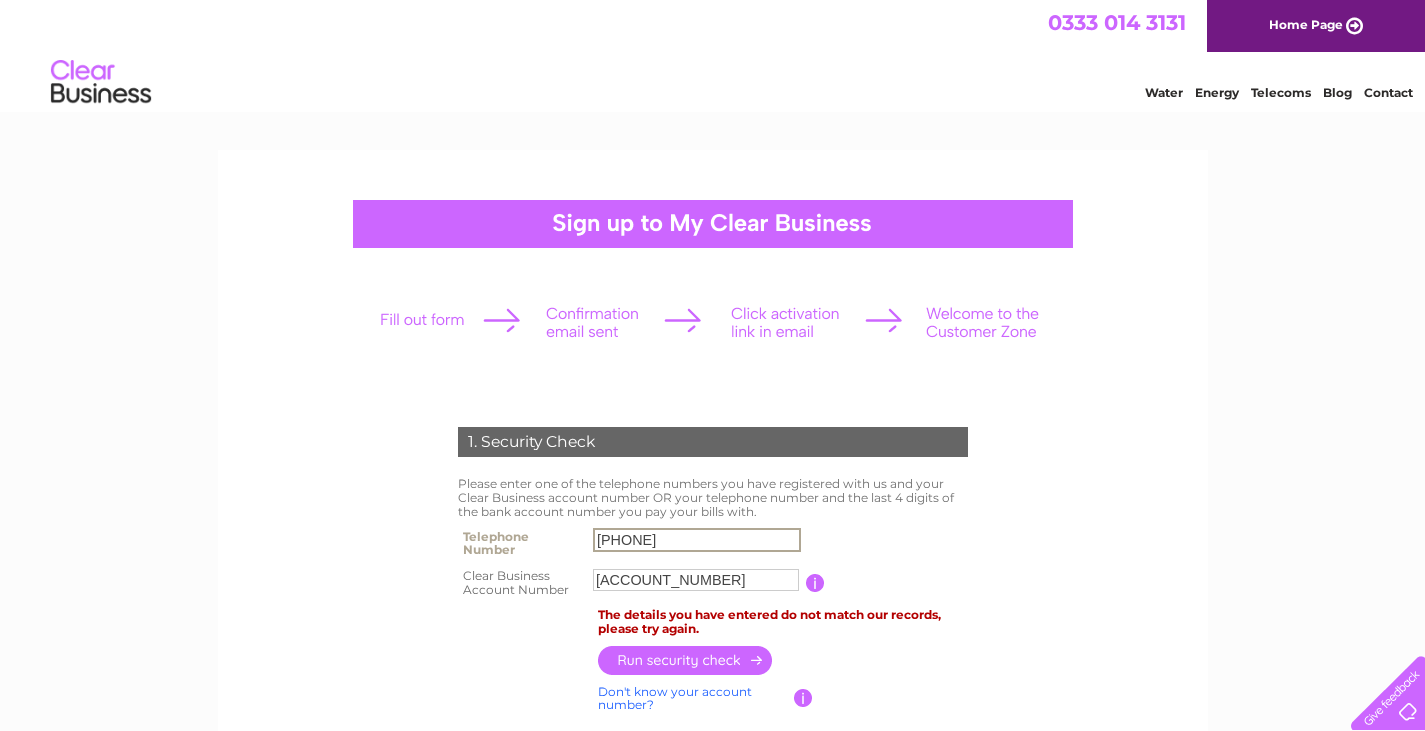 click on "[PHONE]" at bounding box center (697, 540) 